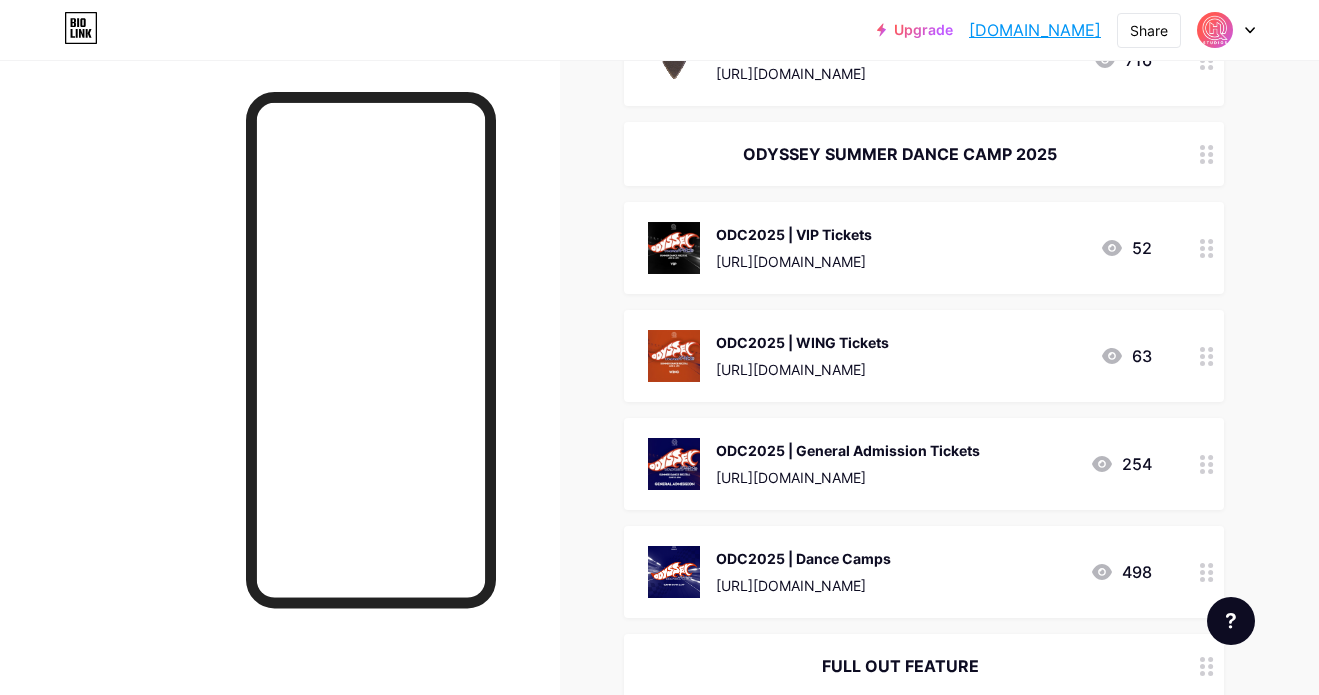 scroll, scrollTop: 411, scrollLeft: 0, axis: vertical 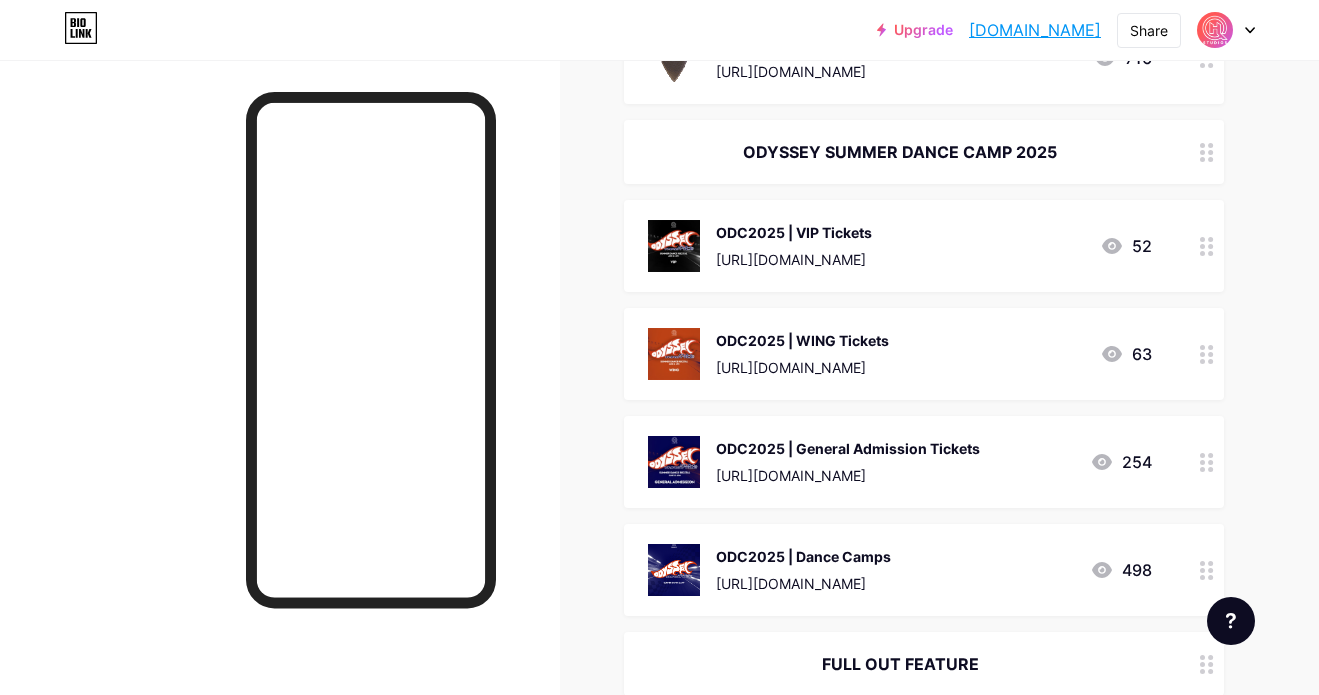 click at bounding box center (1207, 246) 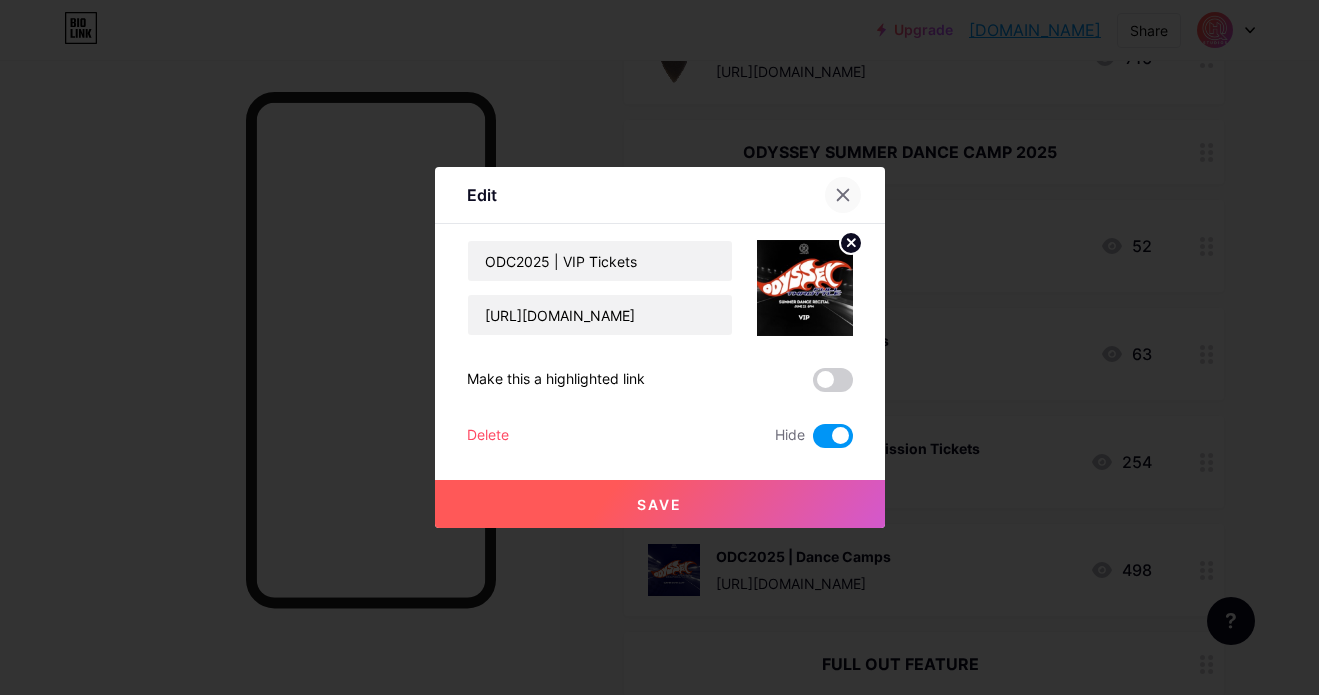 click 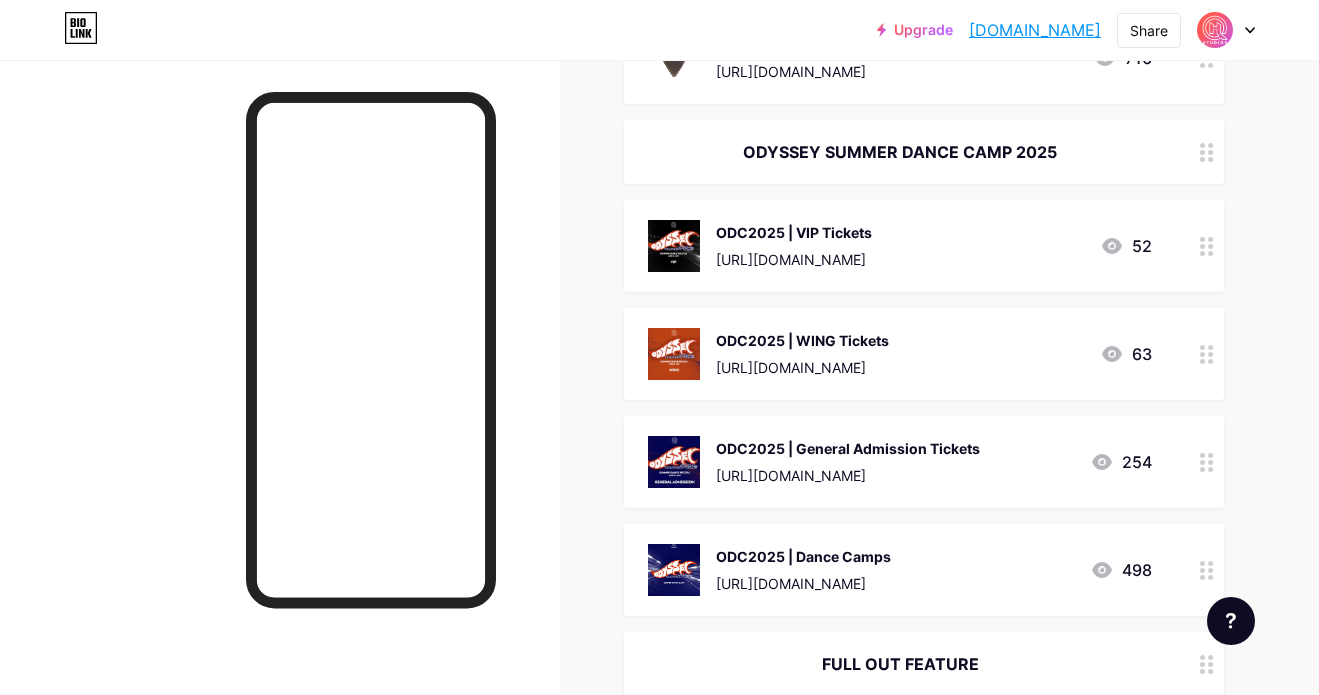 click on "Links
Posts
Design
Subscribers
NEW
Stats
Settings       + ADD LINK     + ADD EMBED
+ Add header
ODYSSEY SUMMER DANCE CAMP
[URL][DOMAIN_NAME]
83
HQ STUDIOS
[URL][DOMAIN_NAME]
716
ODYSSEY SUMMER DANCE CAMP 2025
ODC2025 | VIP Tickets
[URL][DOMAIN_NAME]
52
ODC2025 | WING Tickets
[URL][DOMAIN_NAME]
63
ODC2025 | General Admission Tickets
[URL][DOMAIN_NAME]
254
ODC2025 | Dance Camps" at bounding box center (654, 2546) 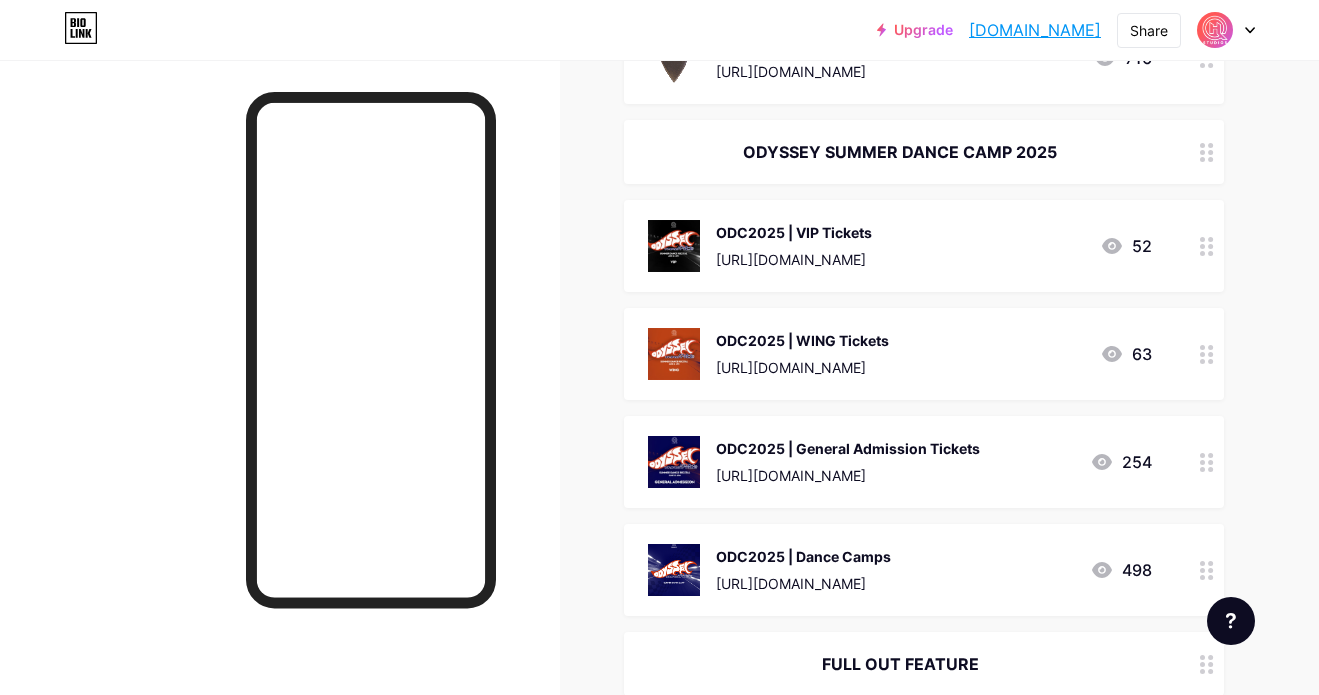 click at bounding box center [1207, 152] 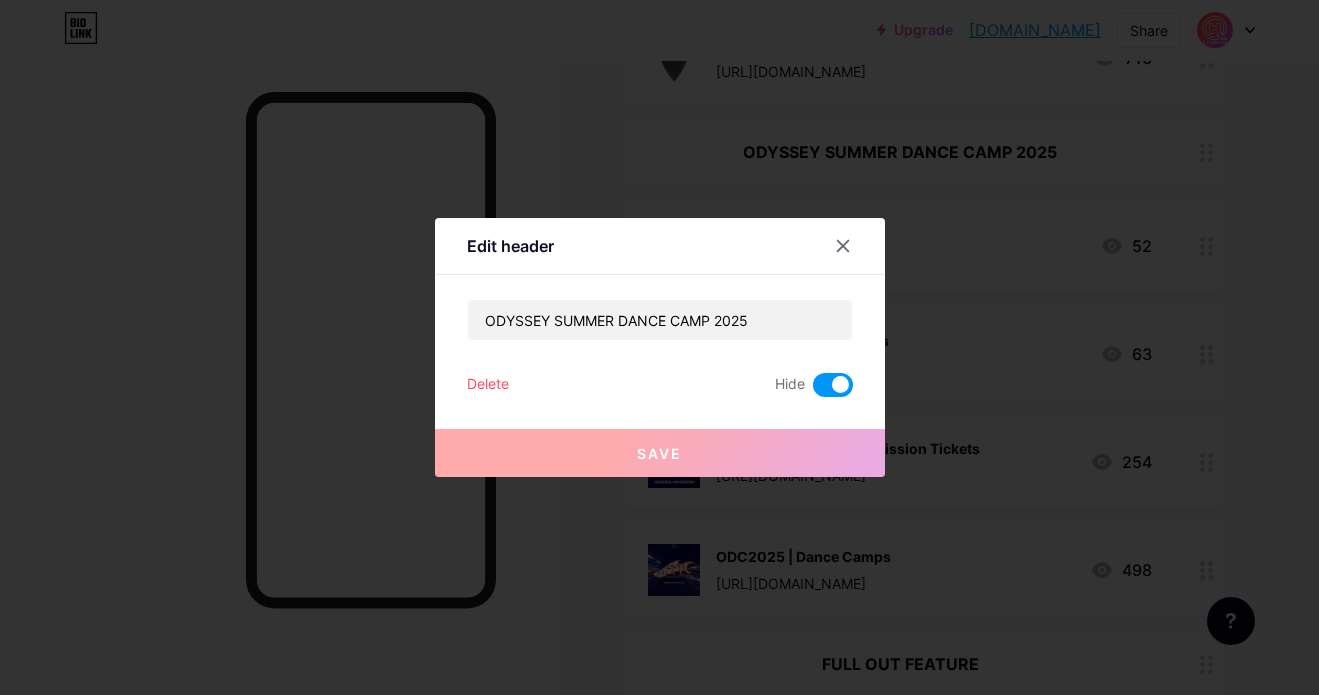 click on "Delete" at bounding box center [488, 385] 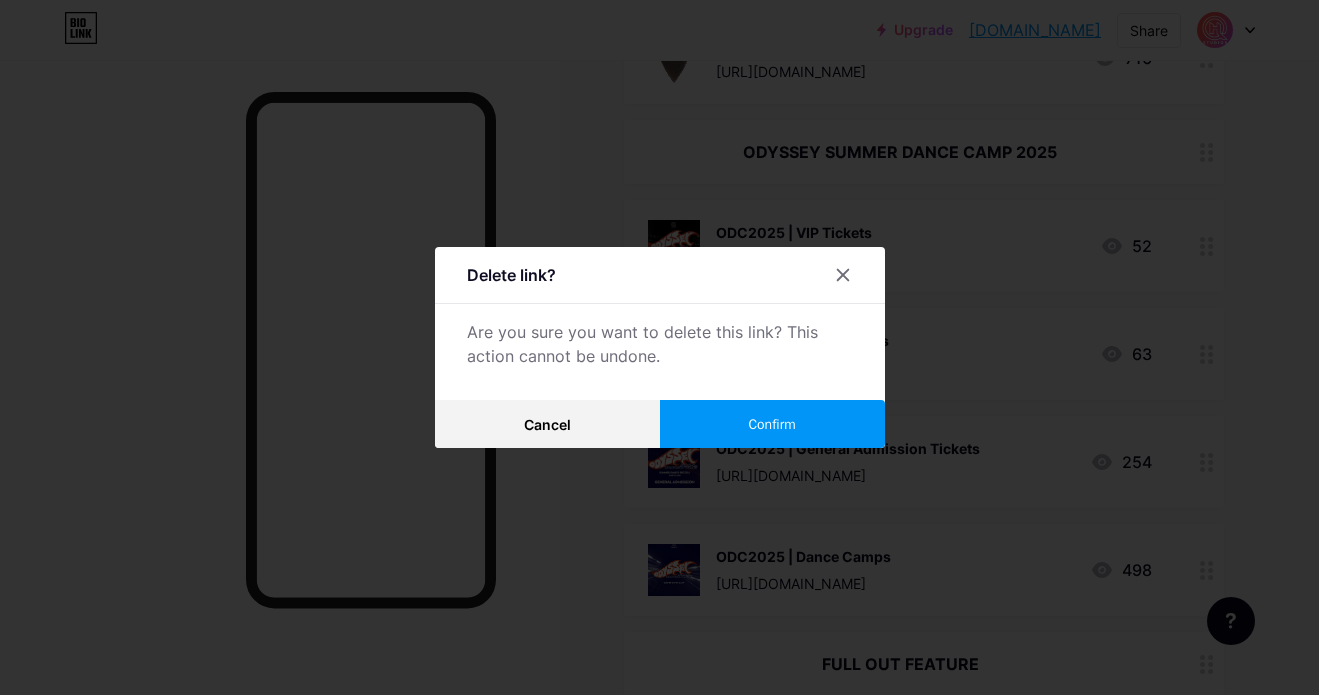 click on "Confirm" at bounding box center [772, 424] 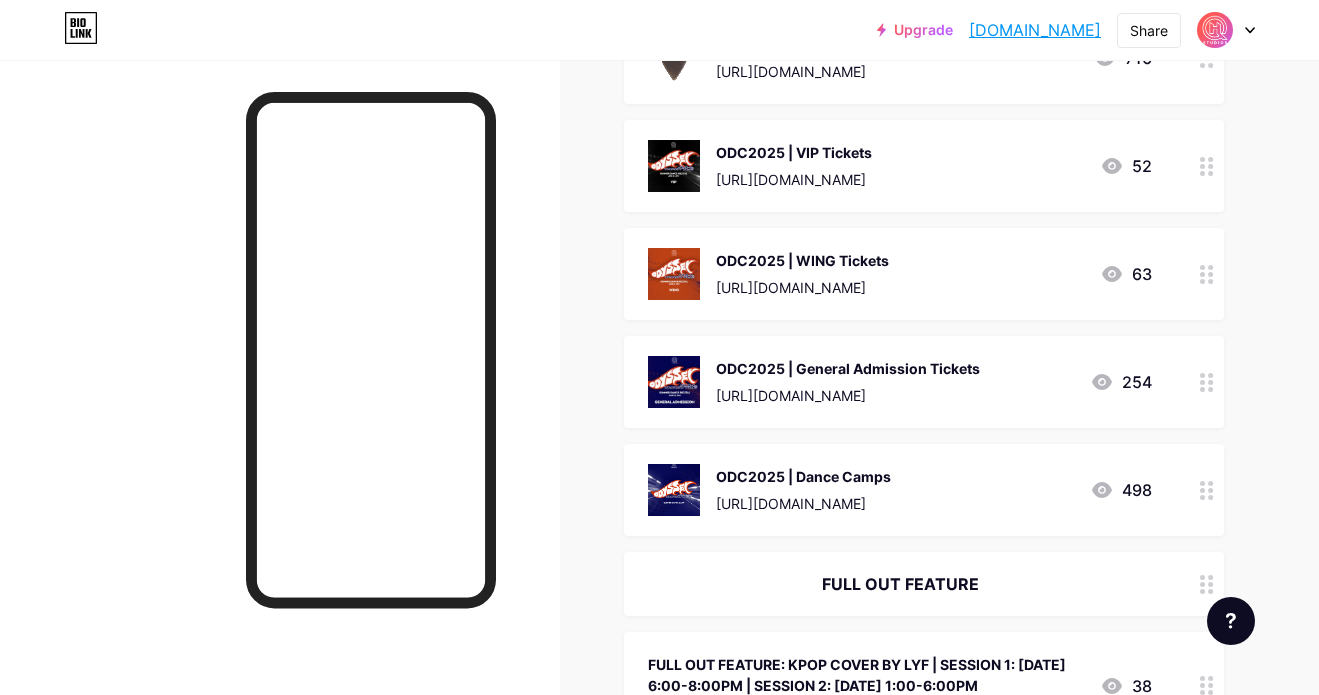click 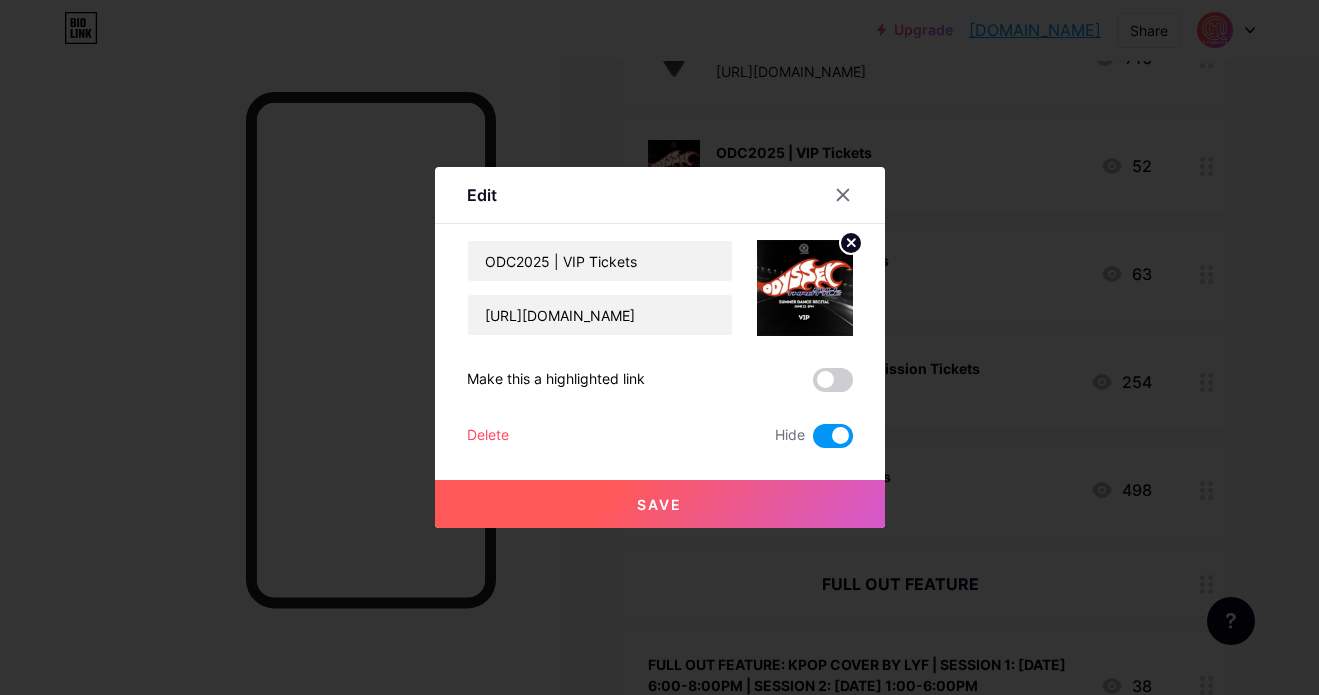 click on "Delete" at bounding box center (488, 436) 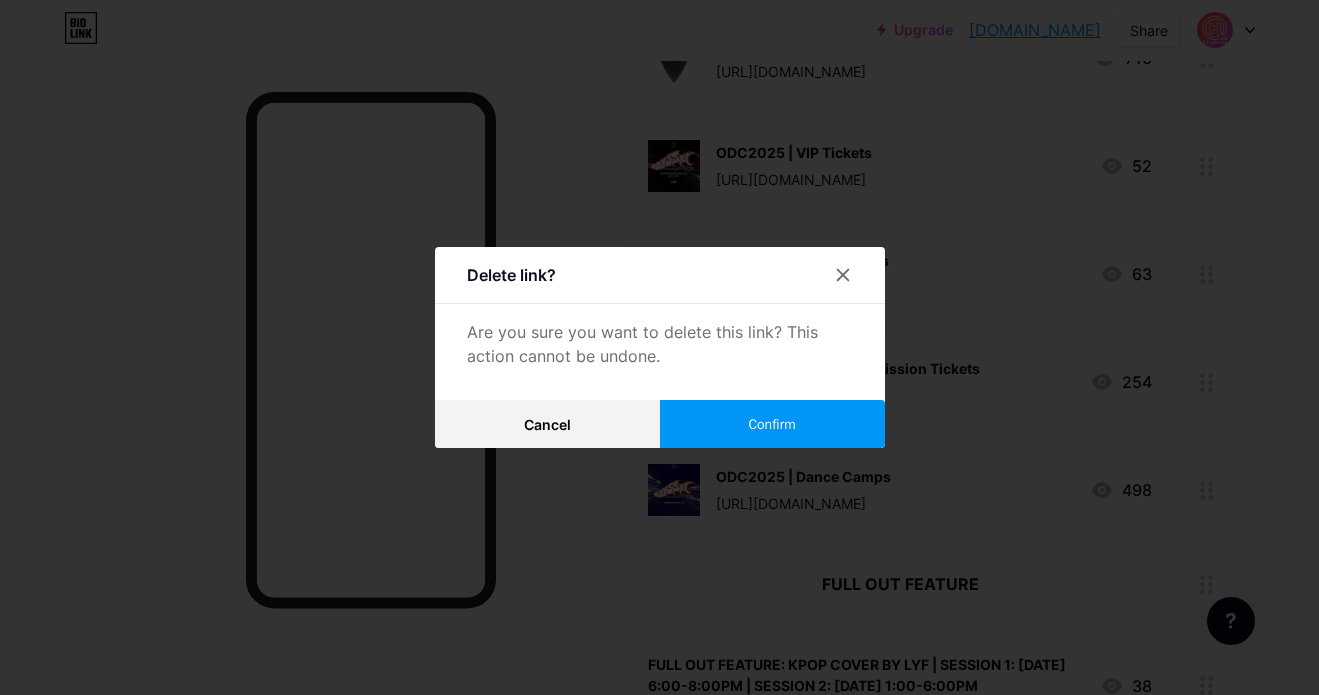 click on "Confirm" at bounding box center (771, 424) 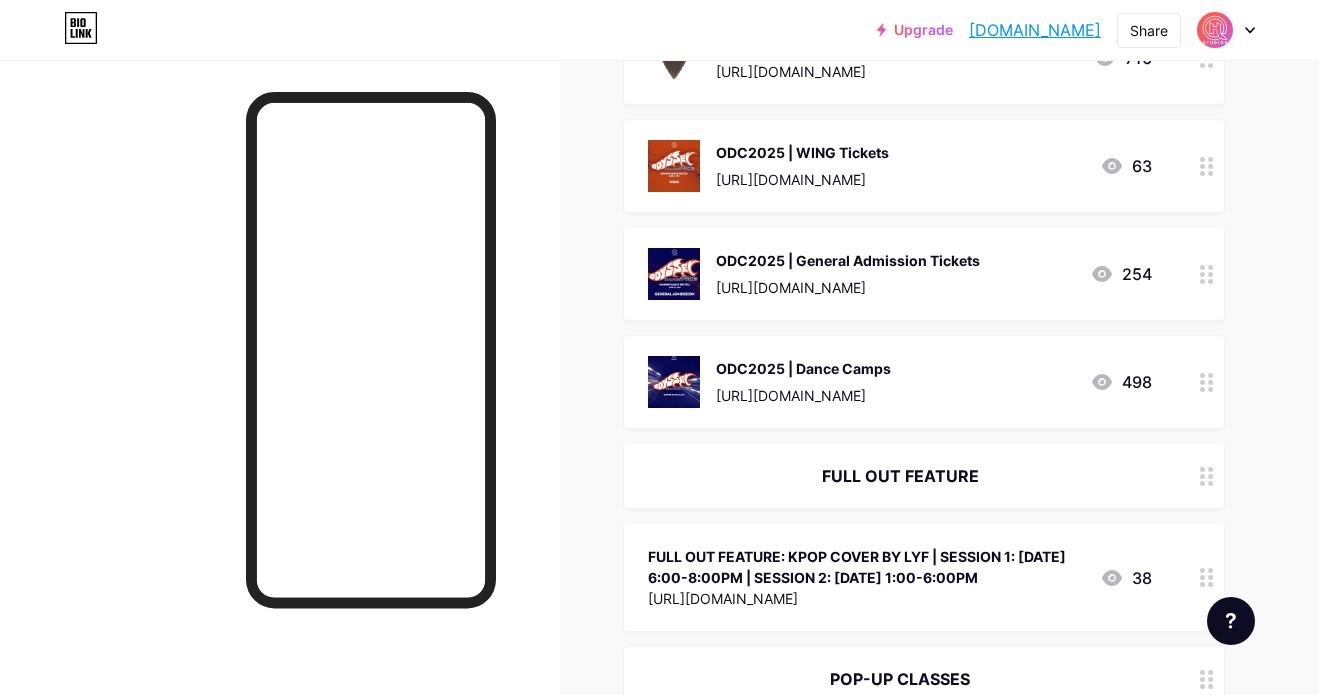 click 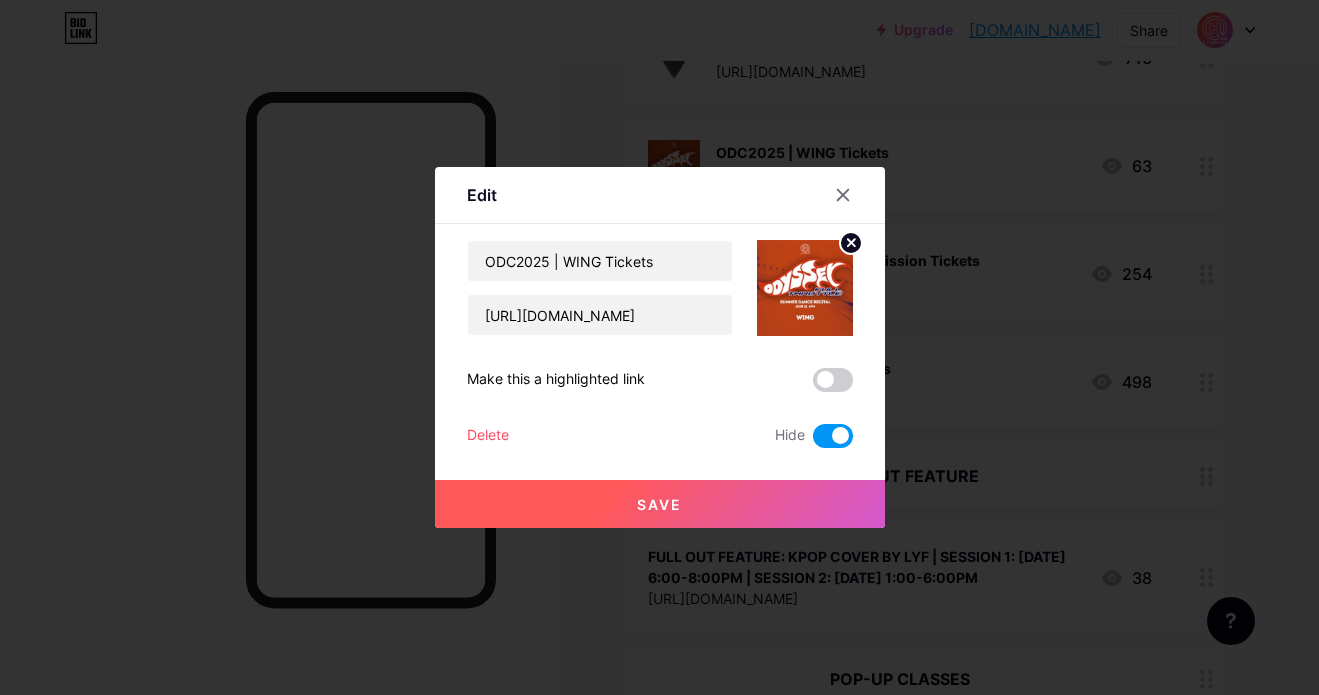 click on "Delete" at bounding box center [488, 436] 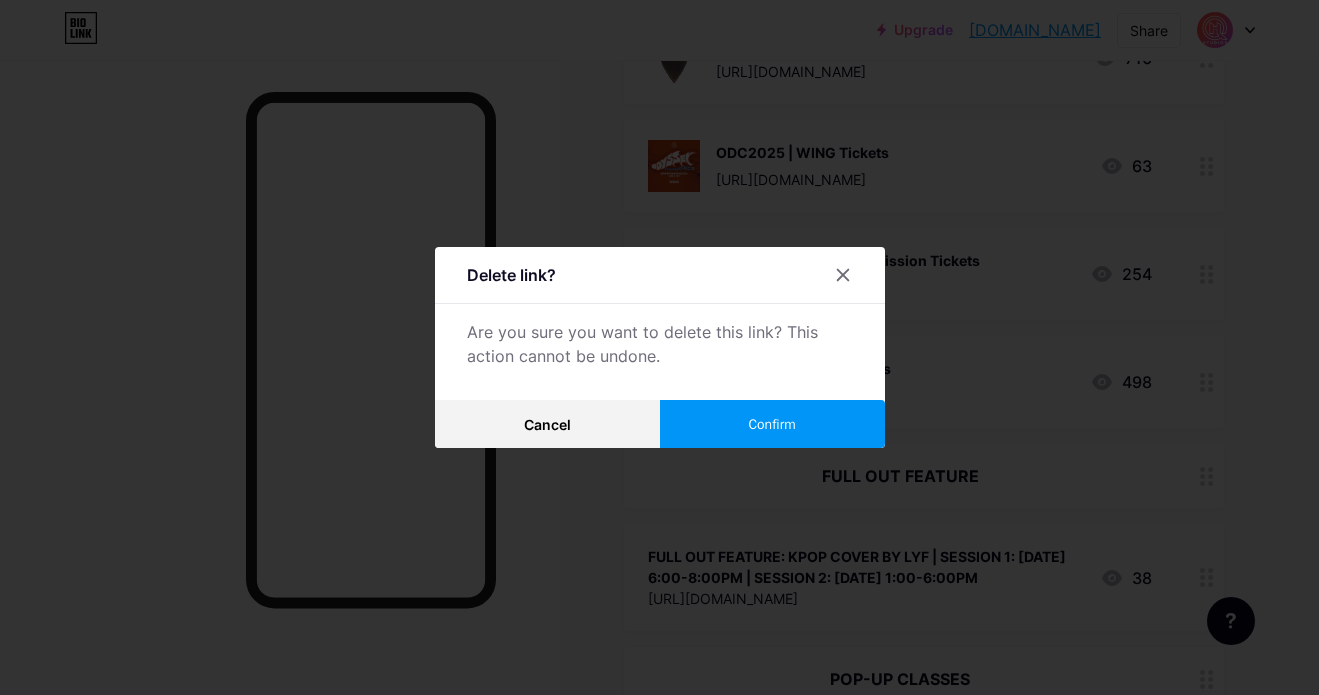 click on "Confirm" at bounding box center (772, 424) 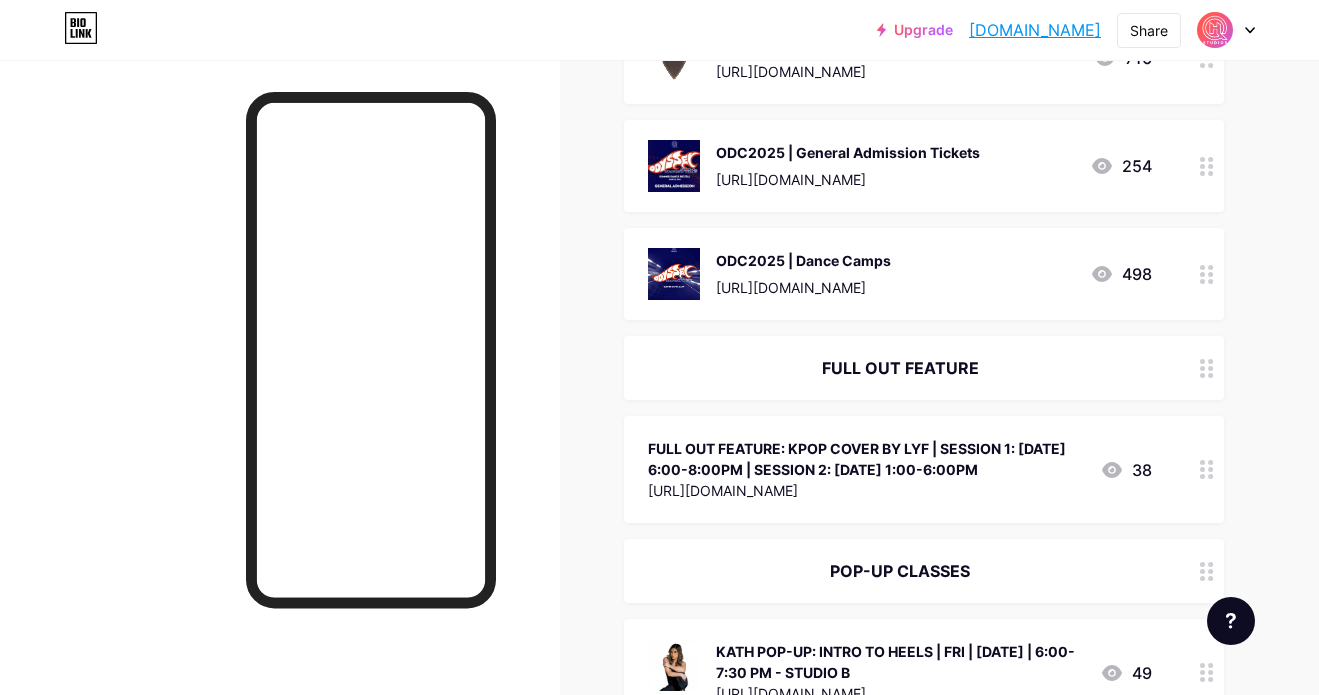 click 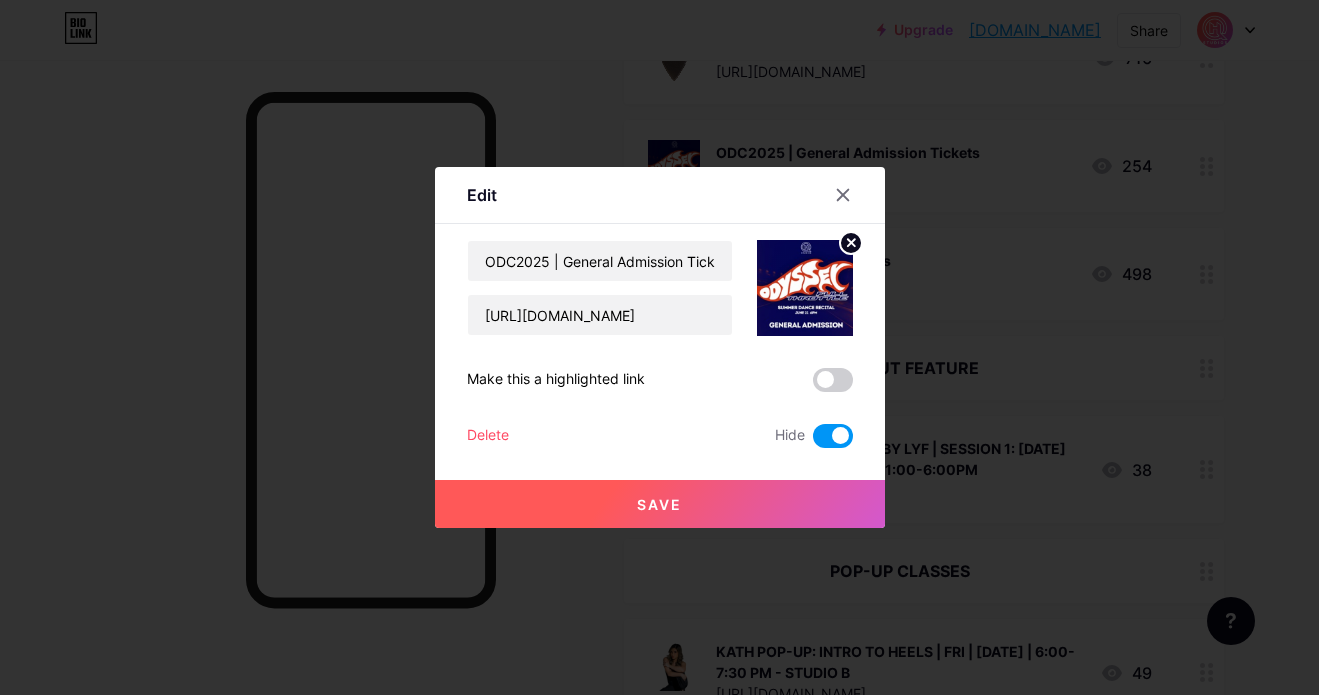 click on "Delete" at bounding box center (488, 436) 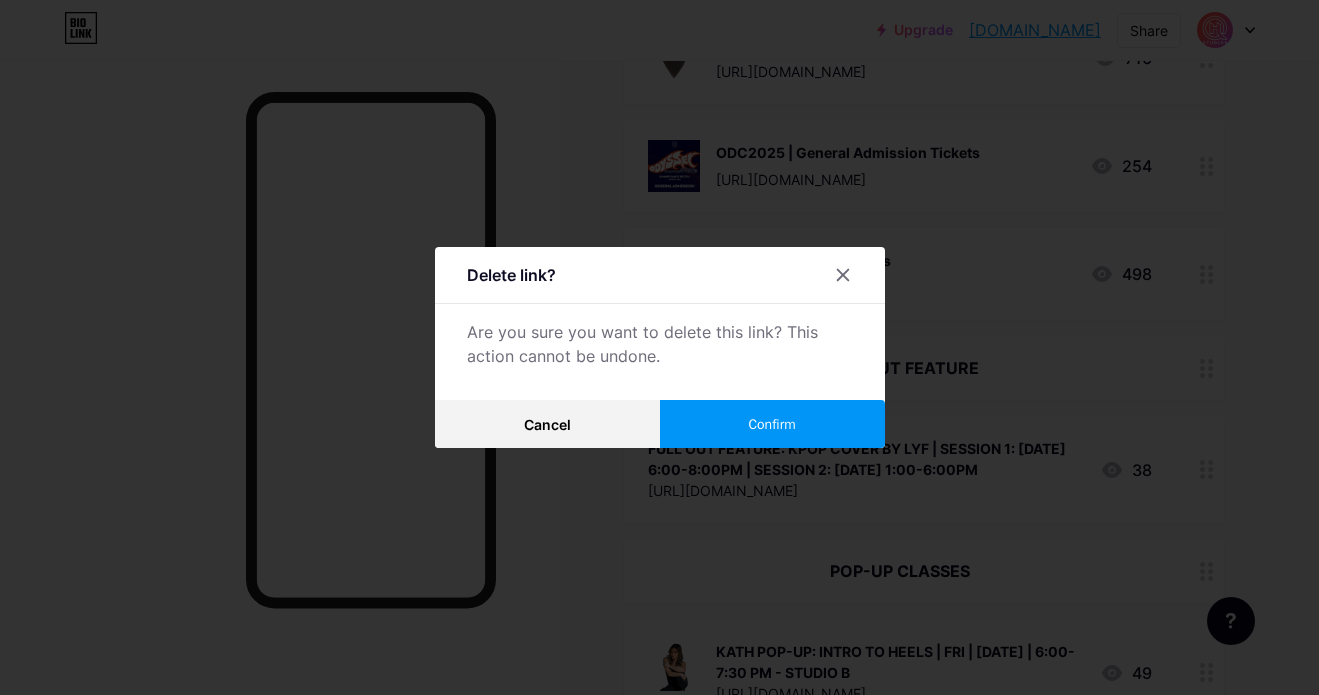 click on "Confirm" at bounding box center (772, 424) 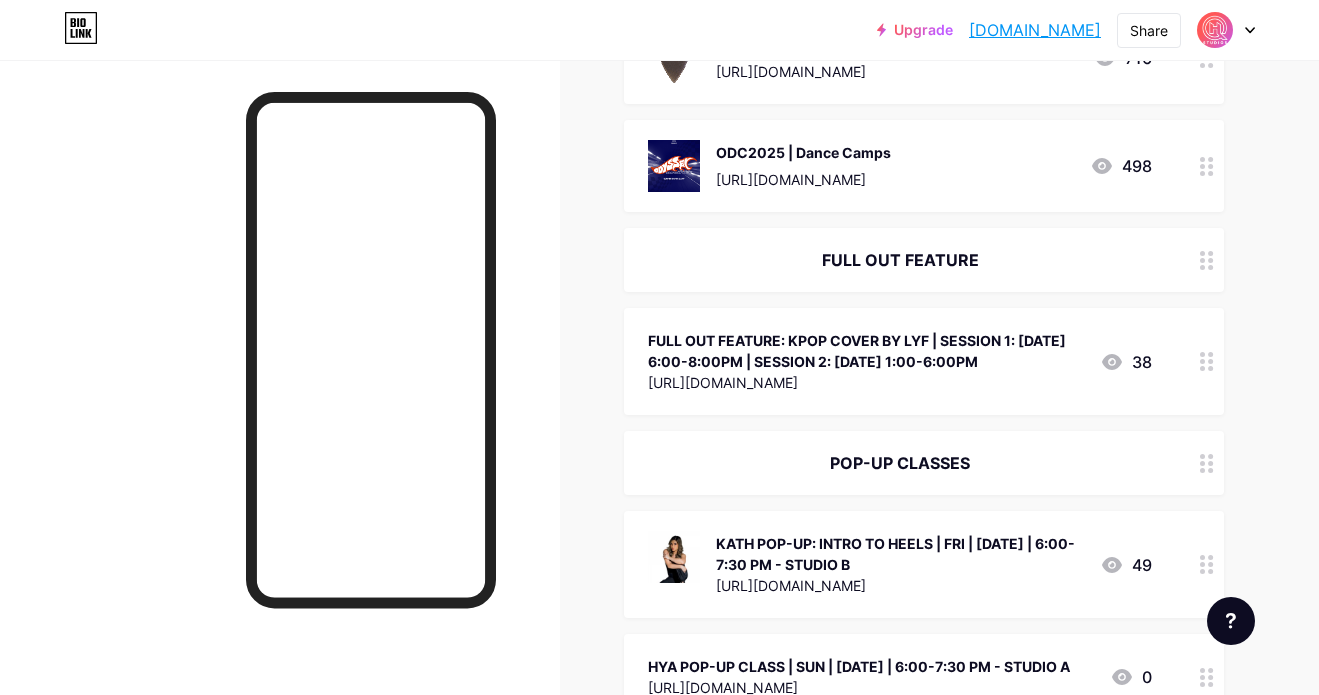 click 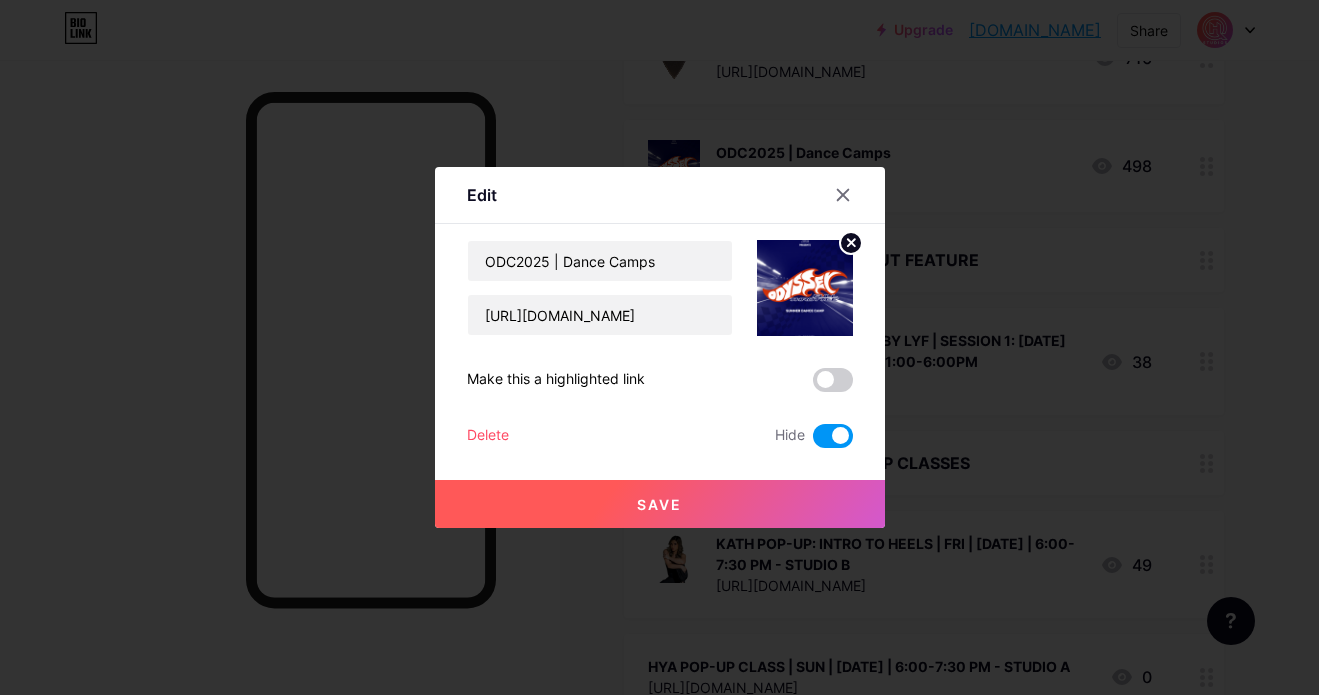 click on "Delete" at bounding box center [488, 436] 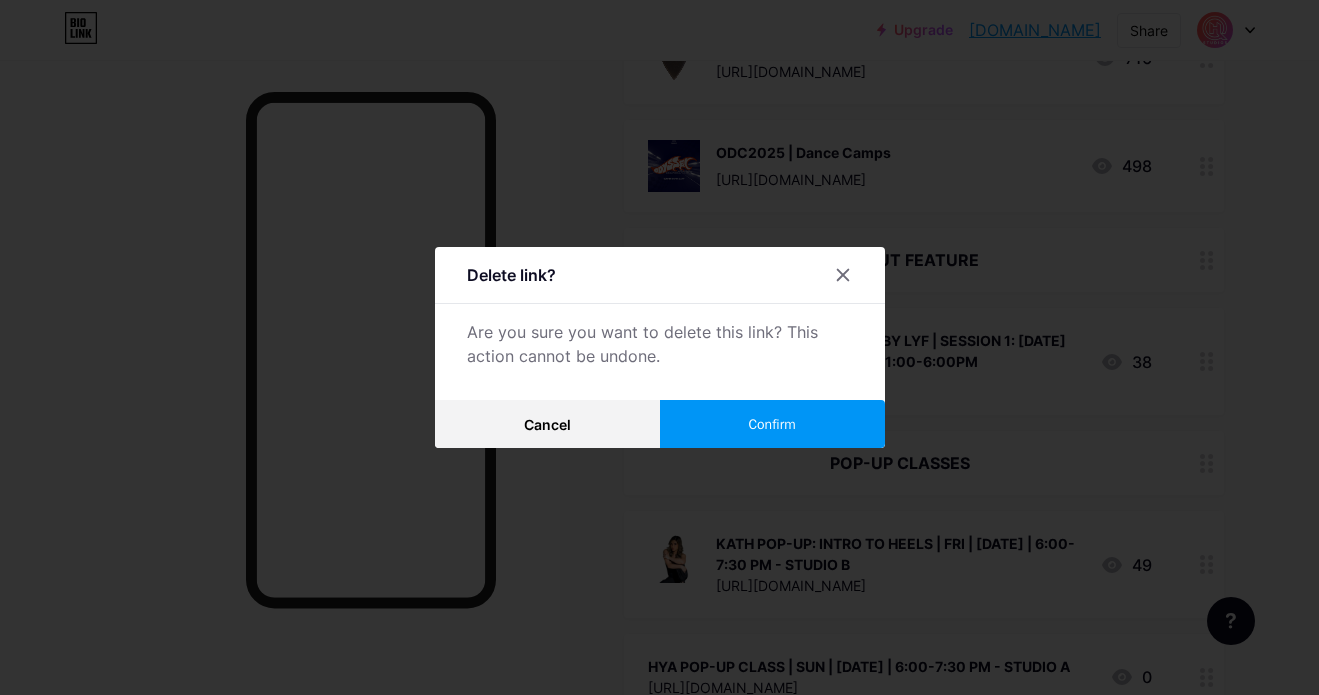 click on "Confirm" at bounding box center [772, 424] 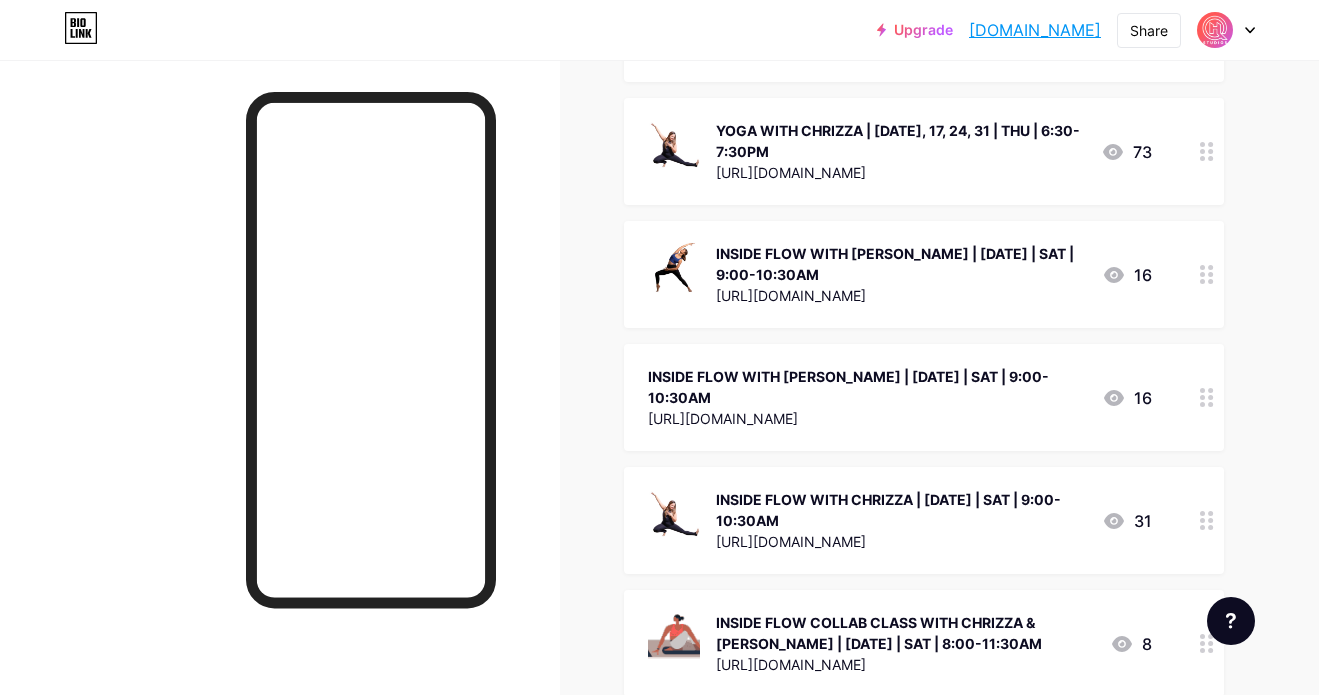 scroll, scrollTop: 1392, scrollLeft: 0, axis: vertical 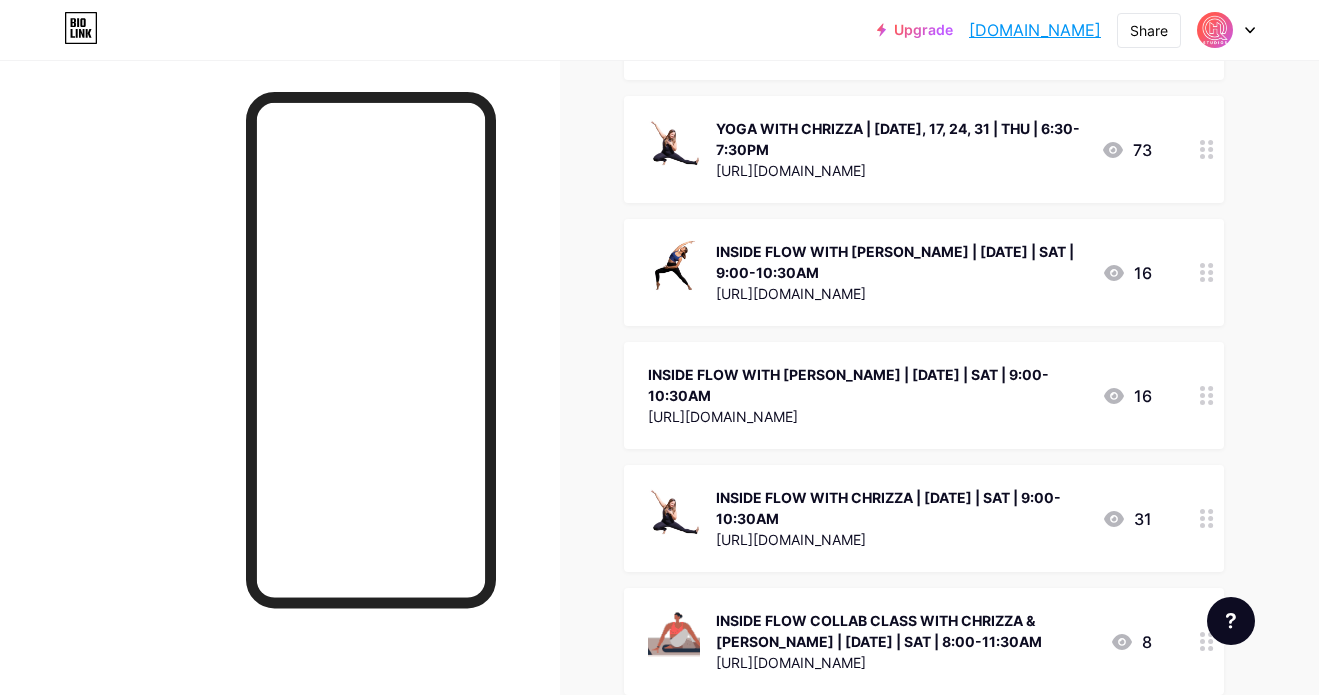 click 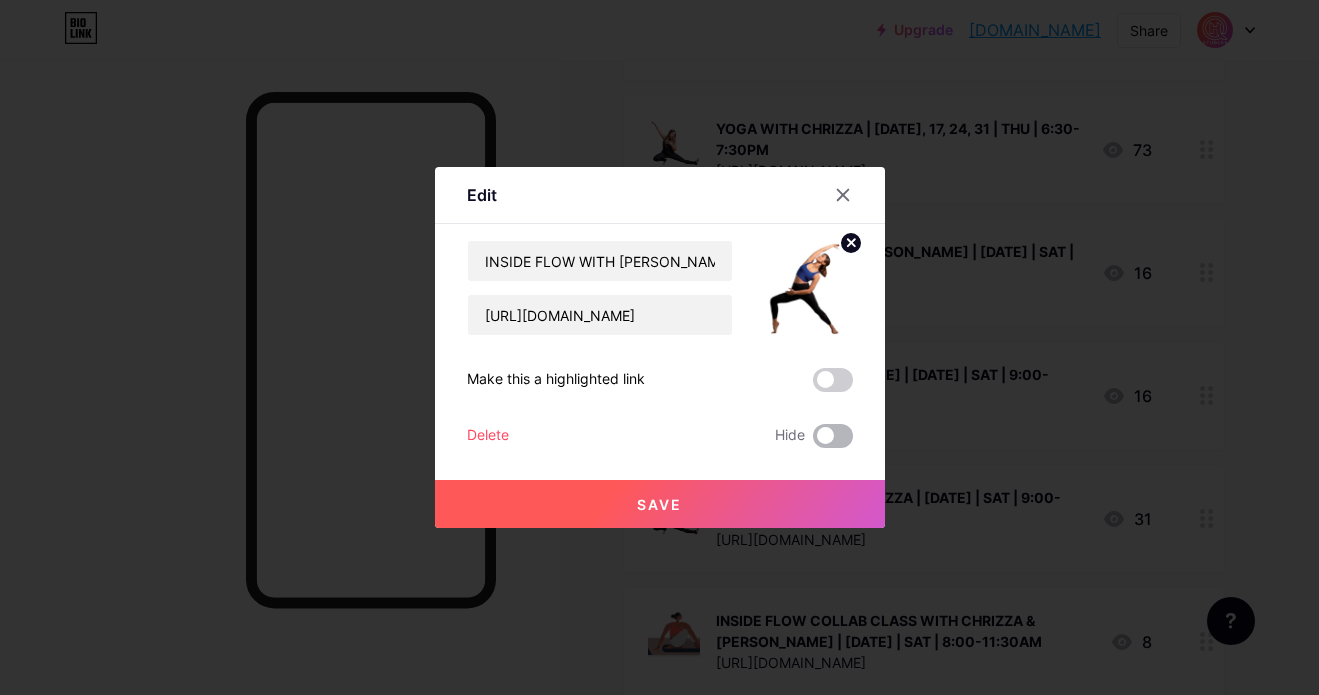click at bounding box center (833, 436) 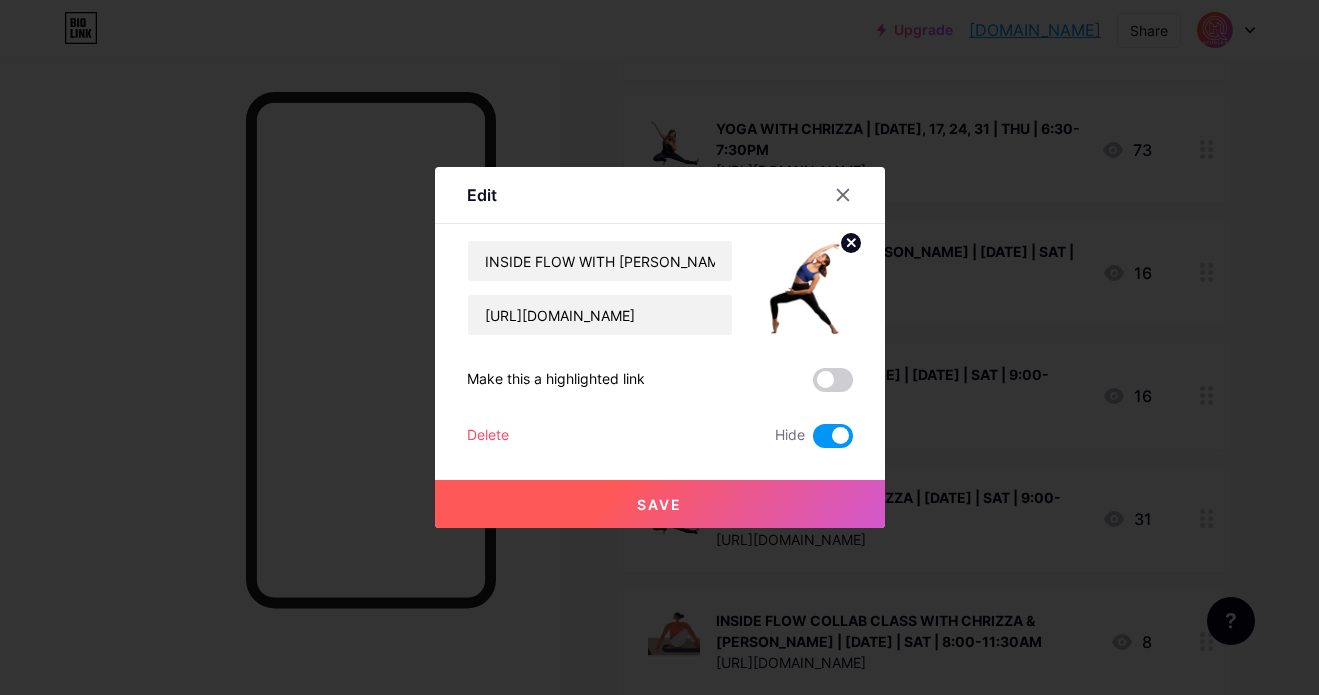 click on "Save" at bounding box center (660, 504) 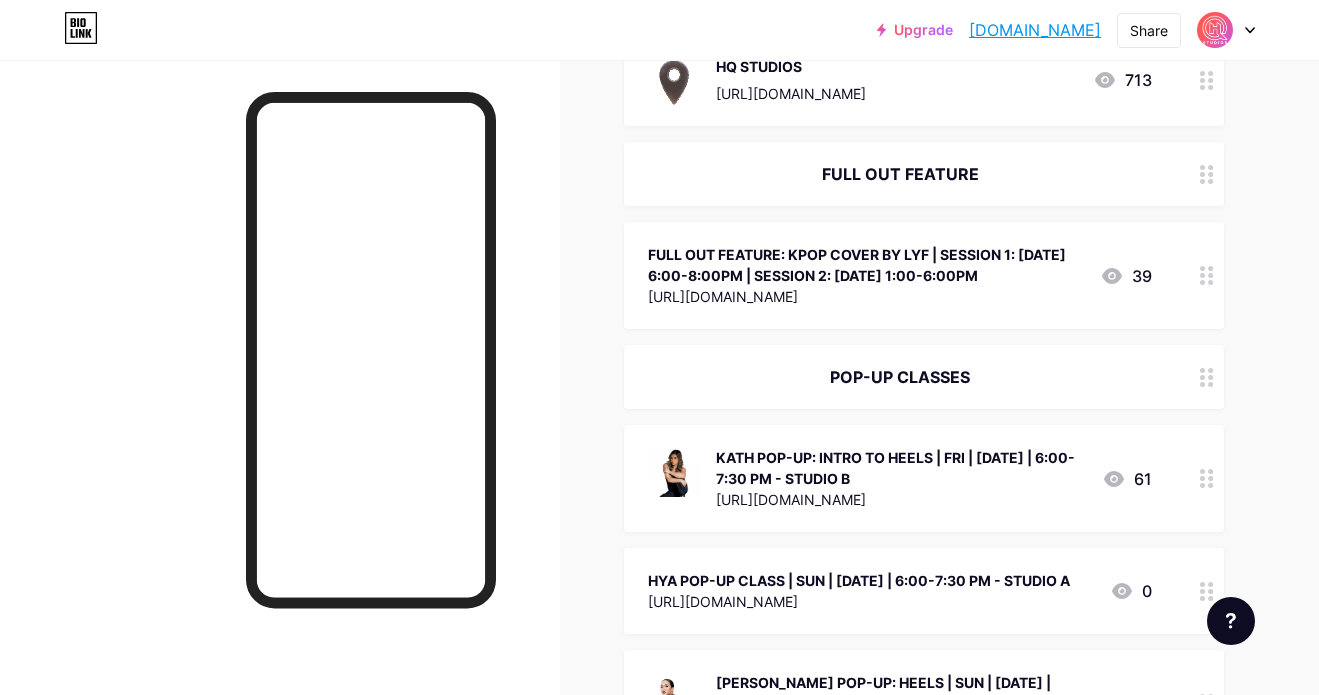 scroll, scrollTop: 388, scrollLeft: 0, axis: vertical 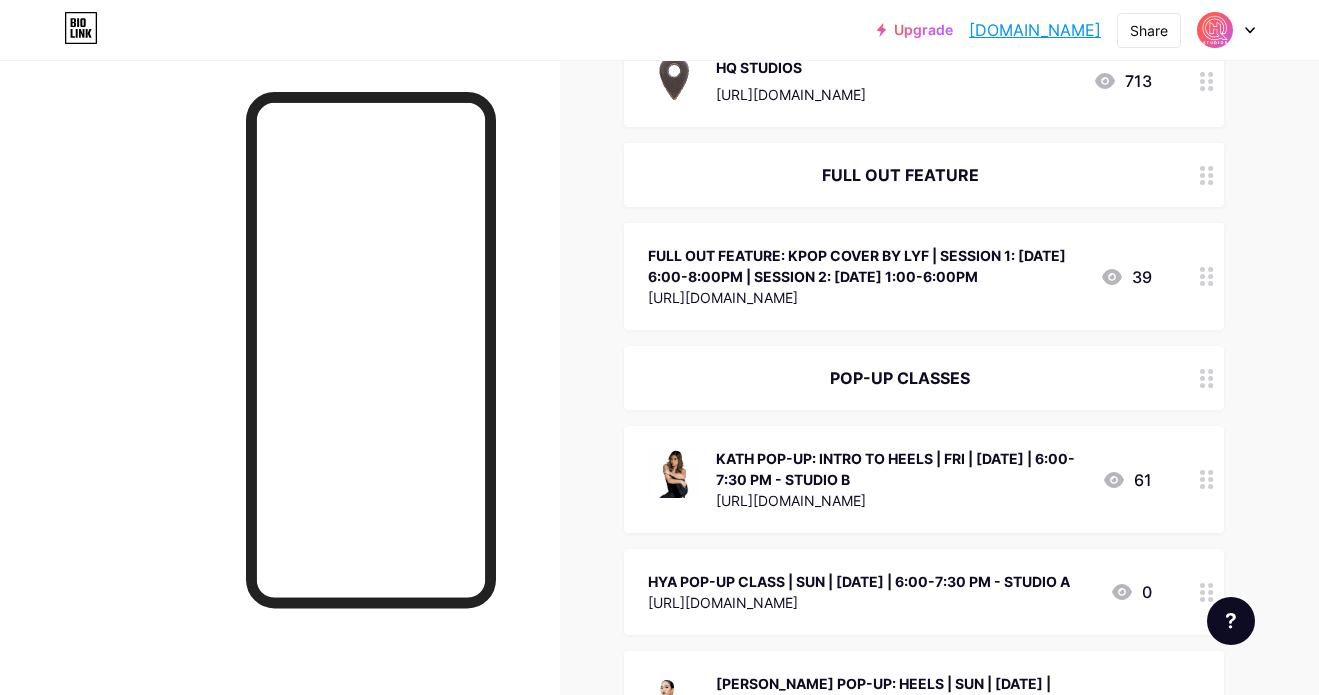 click 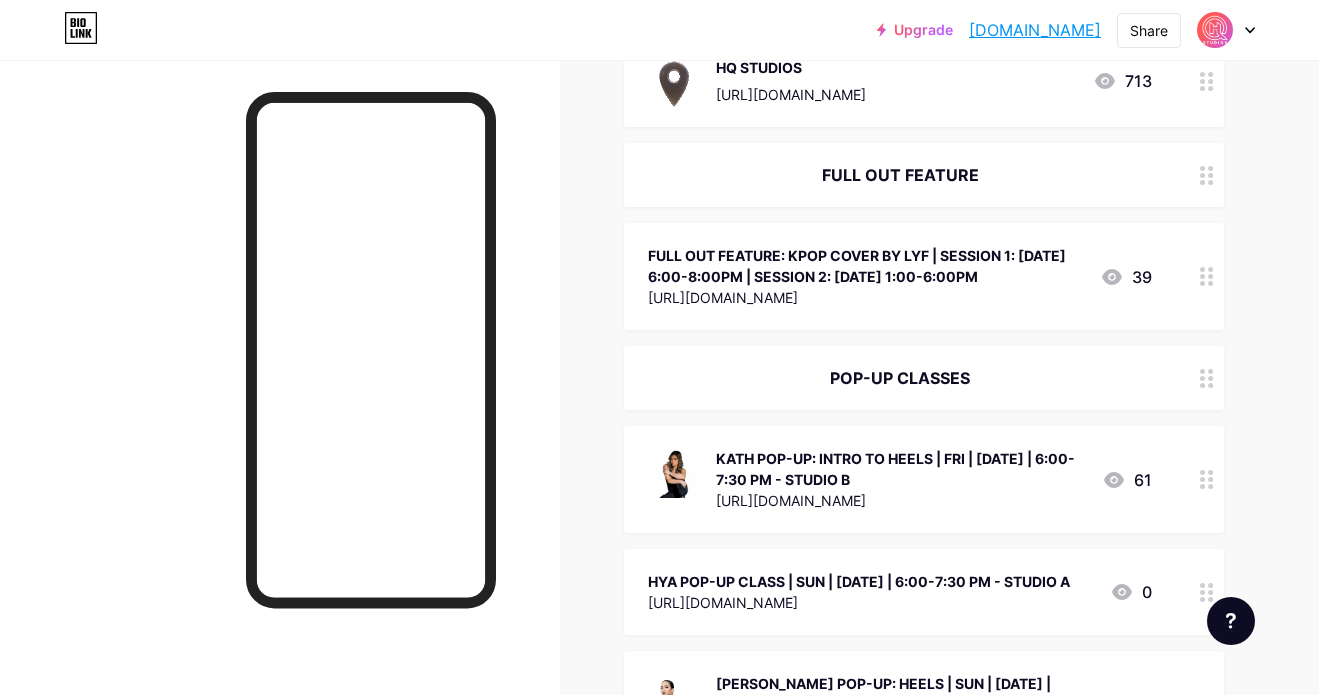 click at bounding box center [833, 436] 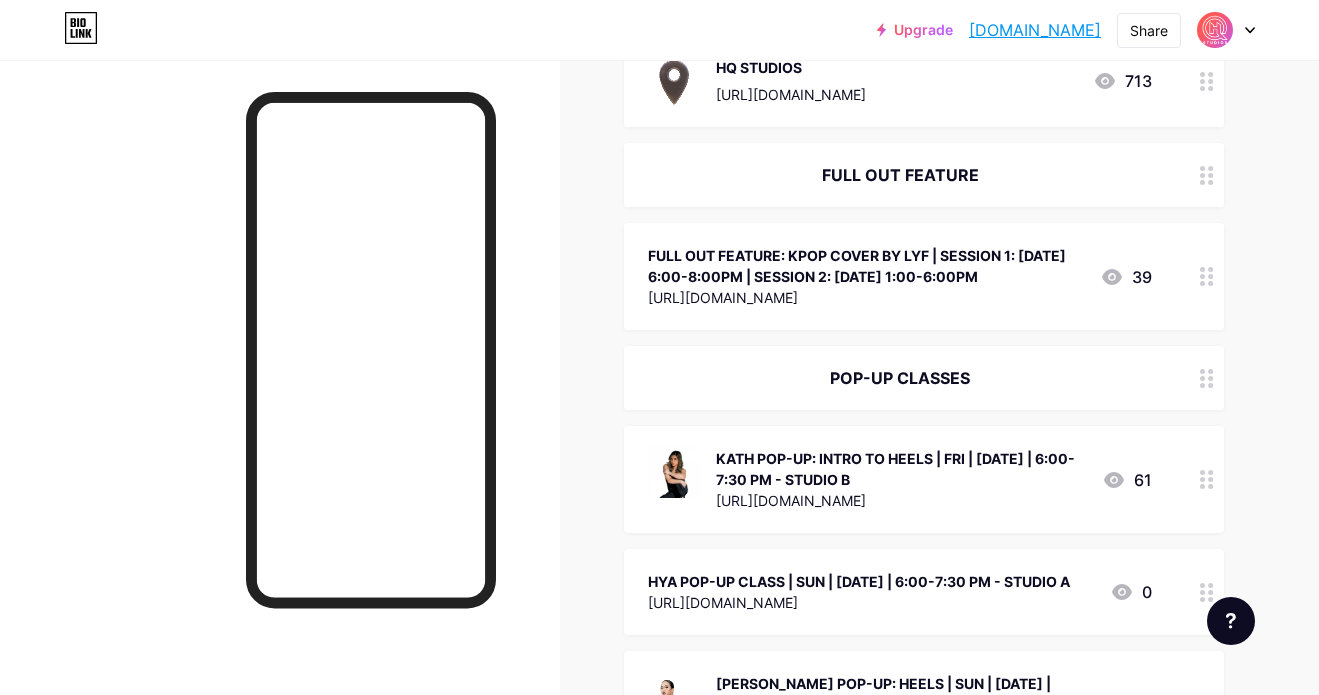 click at bounding box center (813, 441) 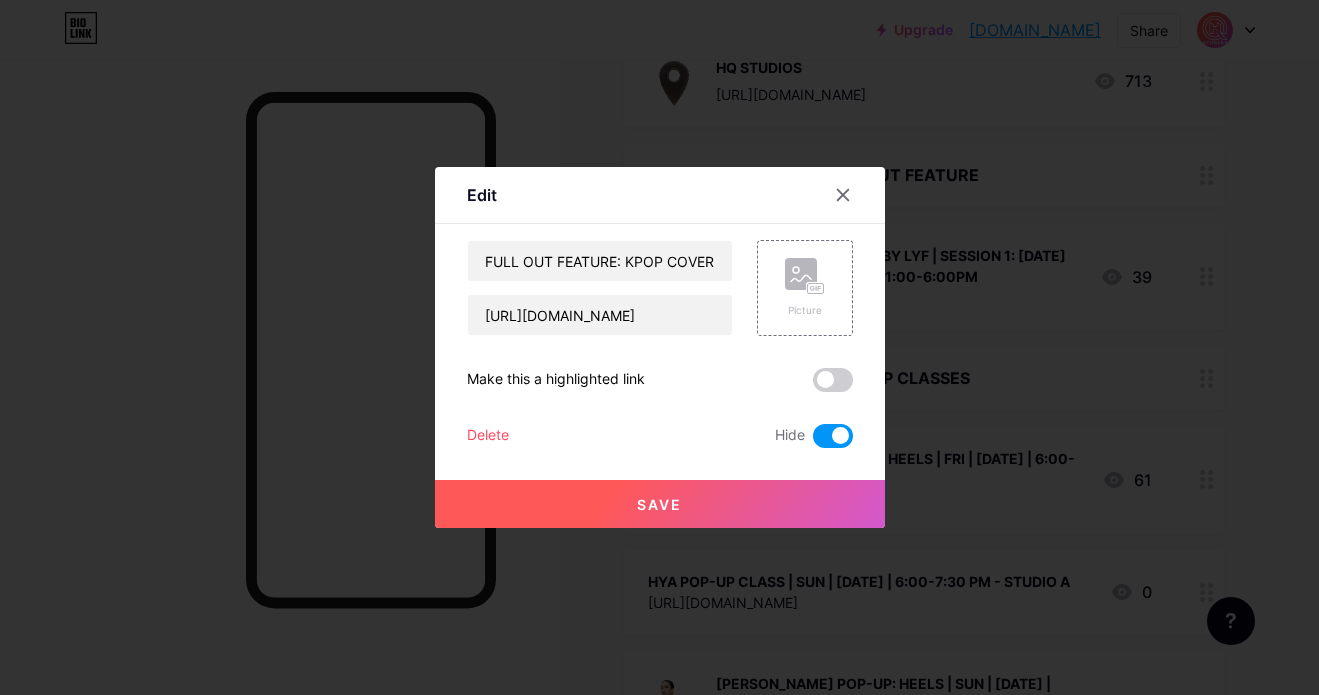 click on "Save" at bounding box center [660, 504] 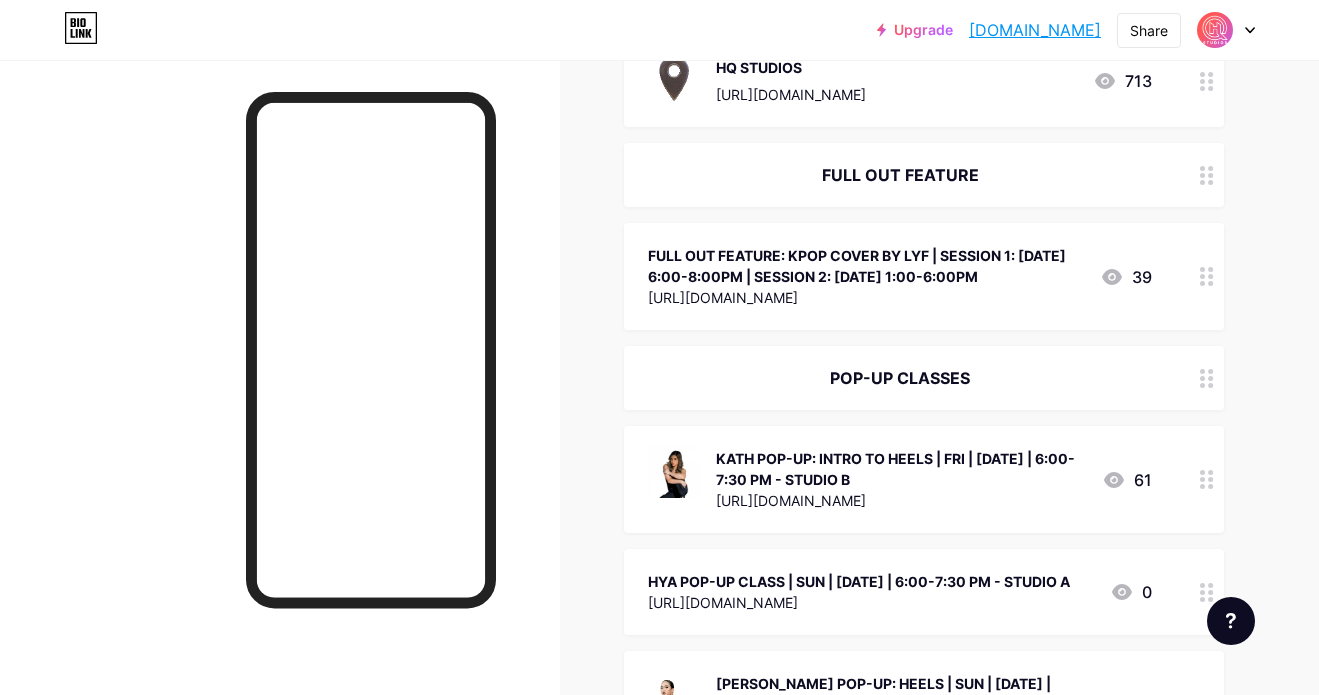 click 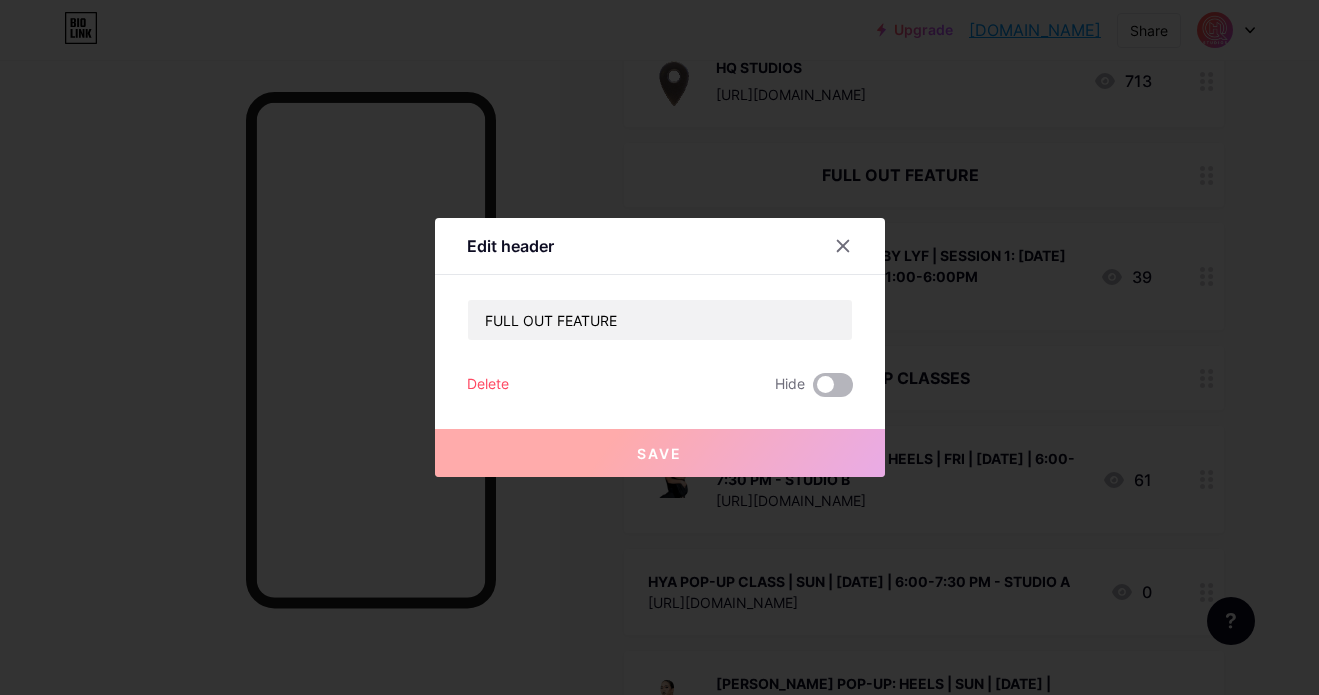 click at bounding box center (833, 385) 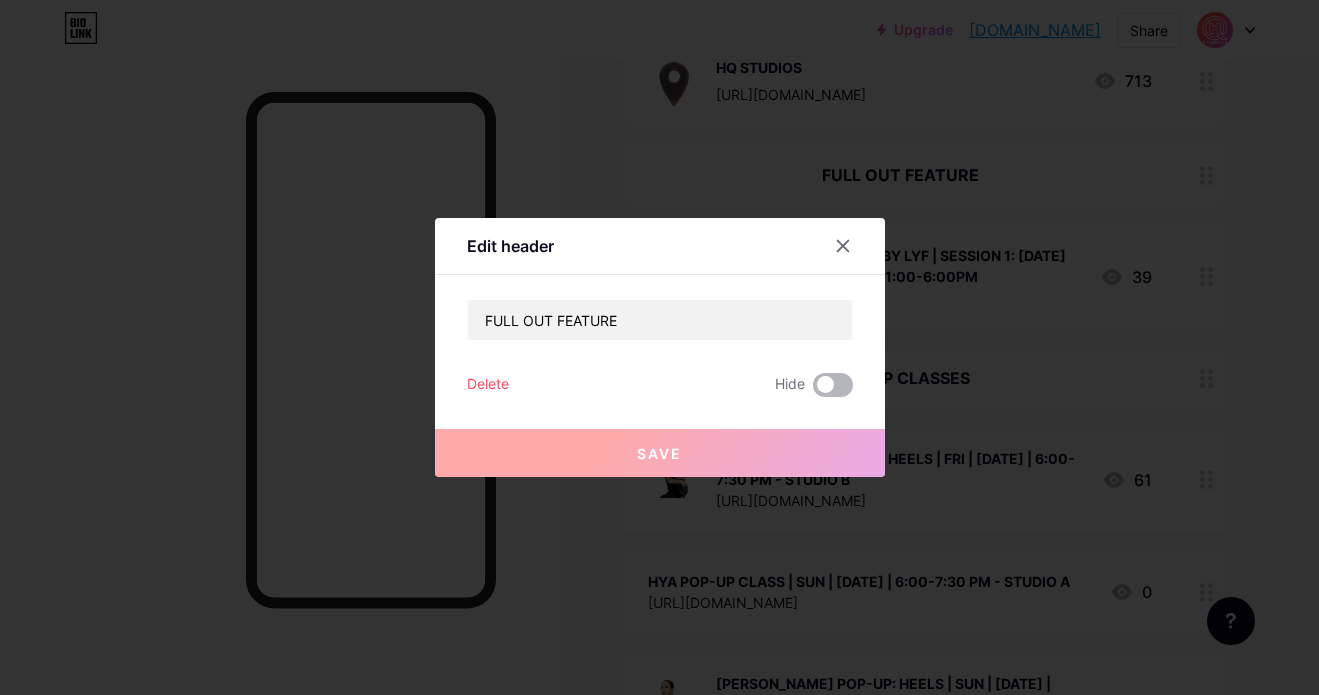click at bounding box center [813, 390] 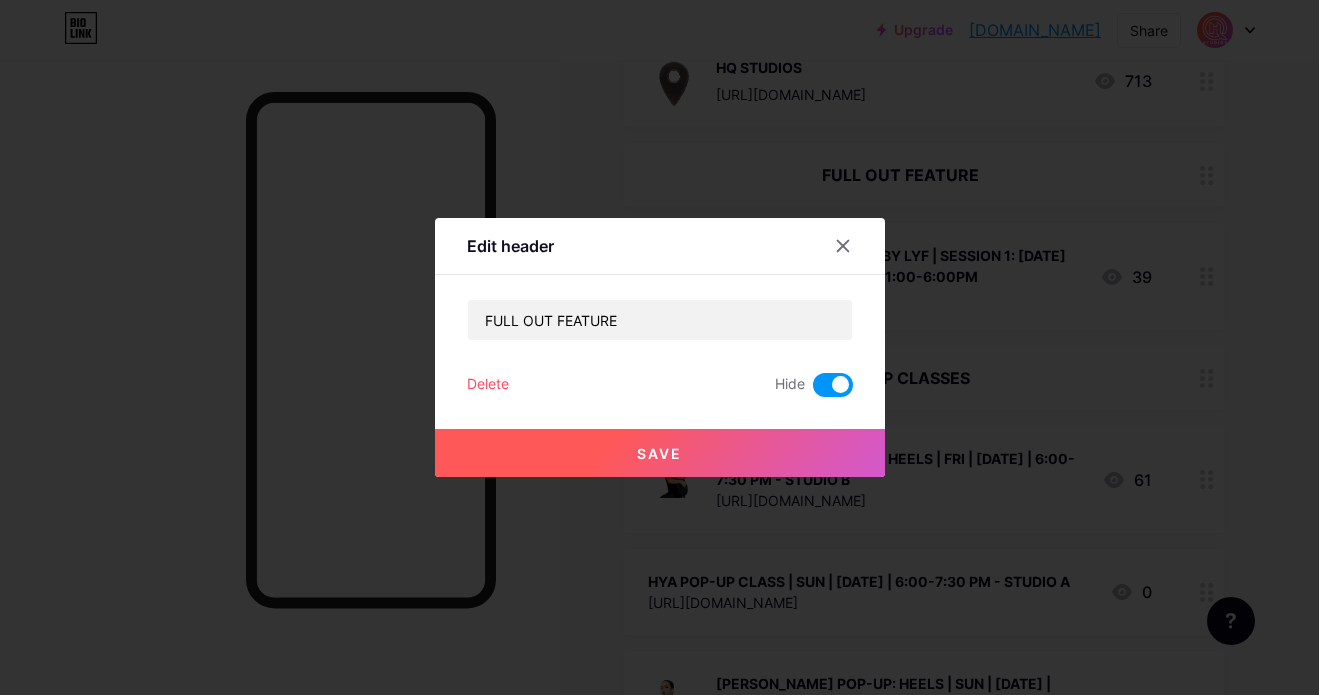 click on "Save" at bounding box center (660, 453) 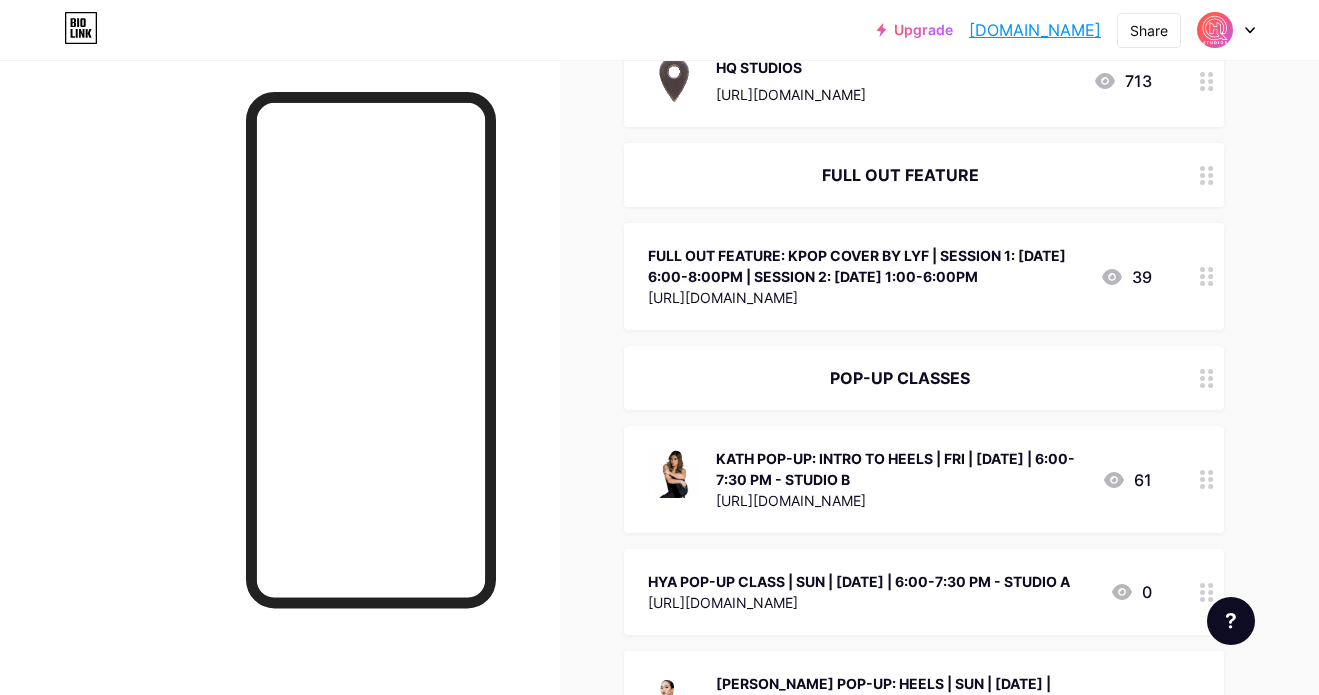 scroll, scrollTop: 512, scrollLeft: 0, axis: vertical 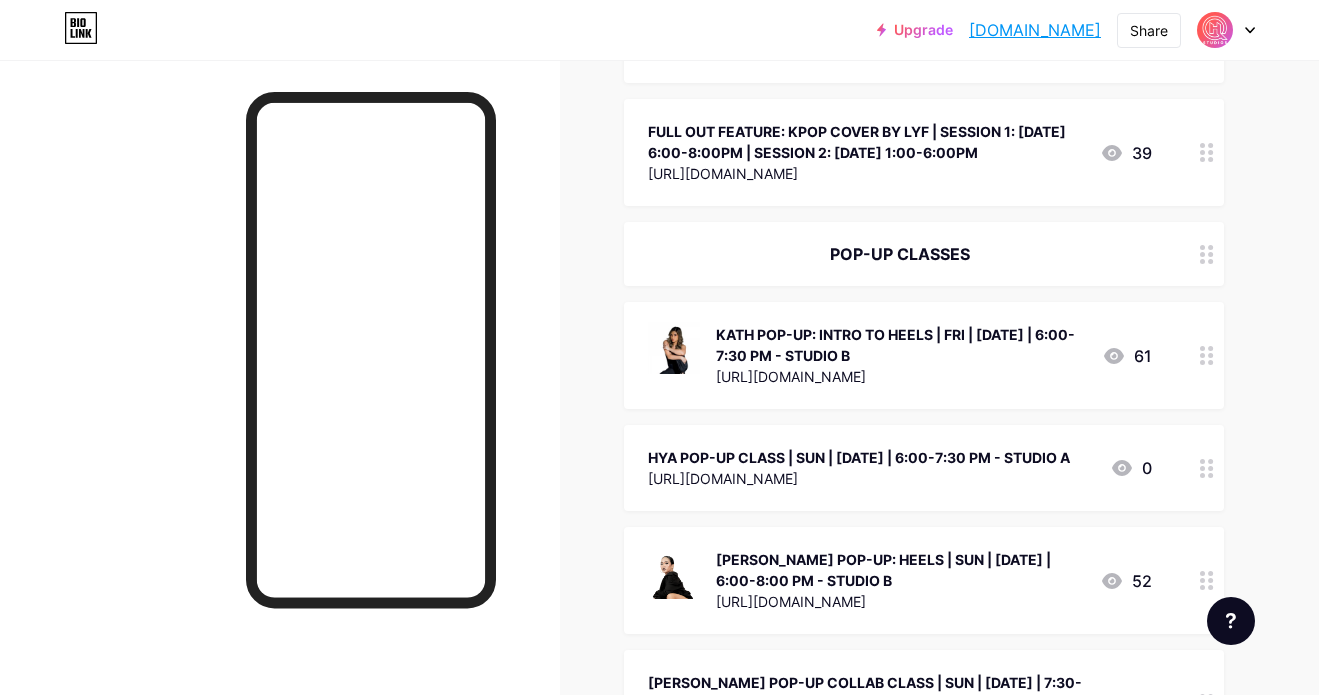click 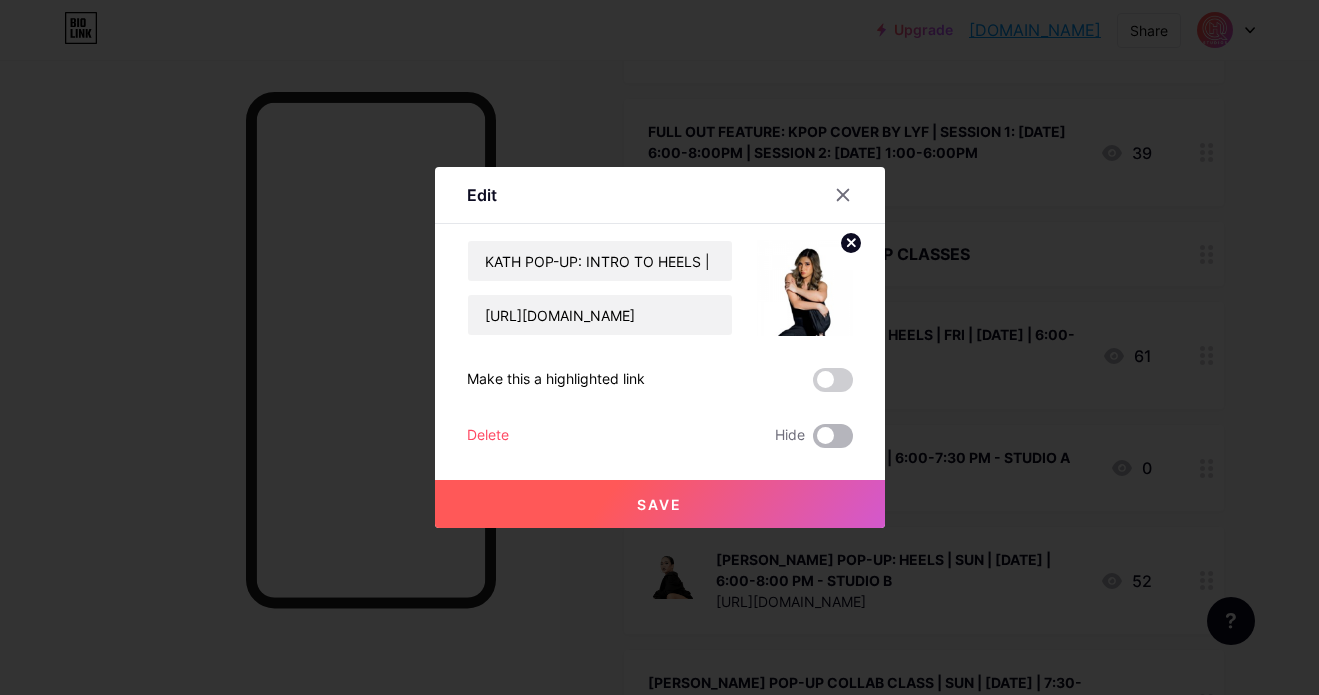 click at bounding box center [833, 436] 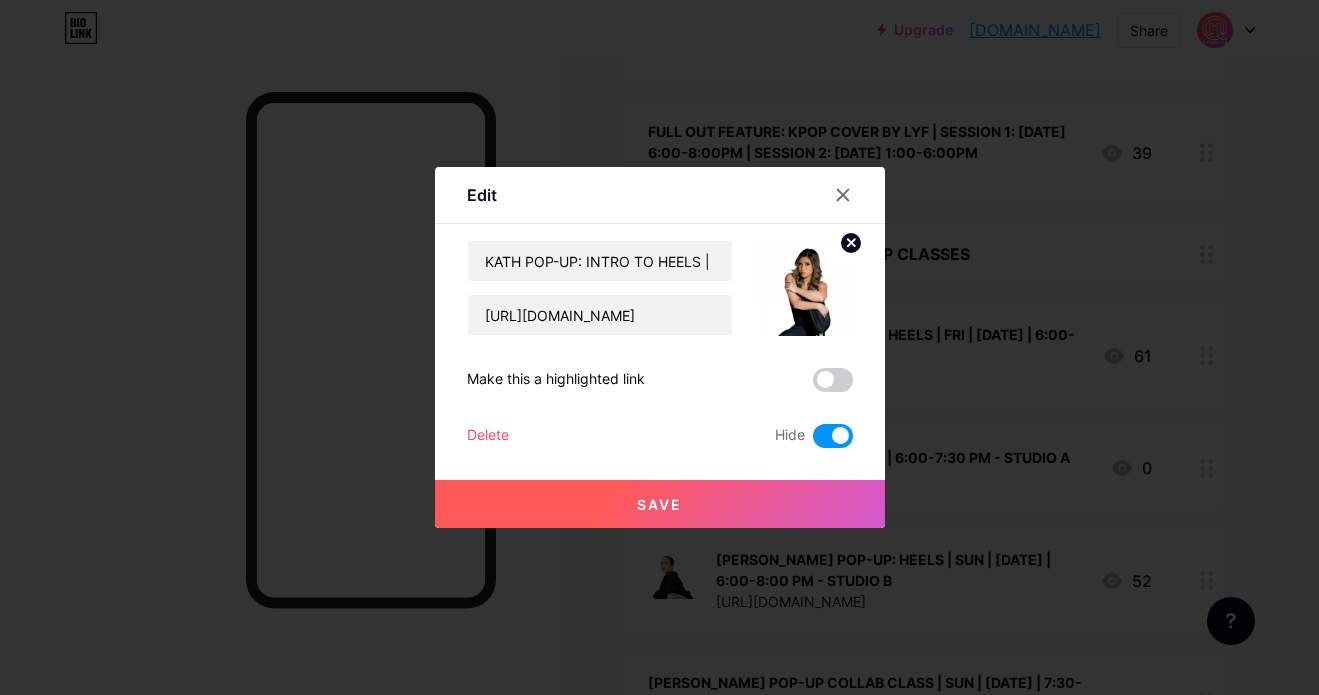 click on "Save" at bounding box center (660, 504) 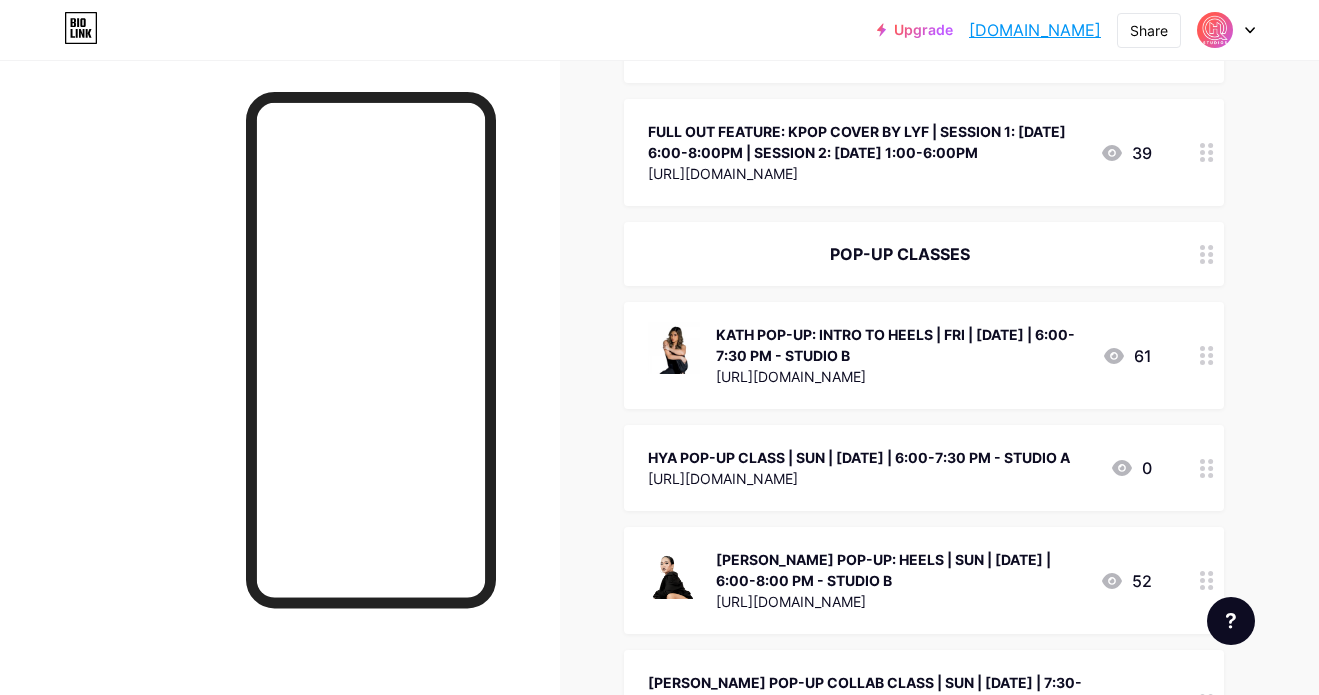 scroll, scrollTop: 629, scrollLeft: 0, axis: vertical 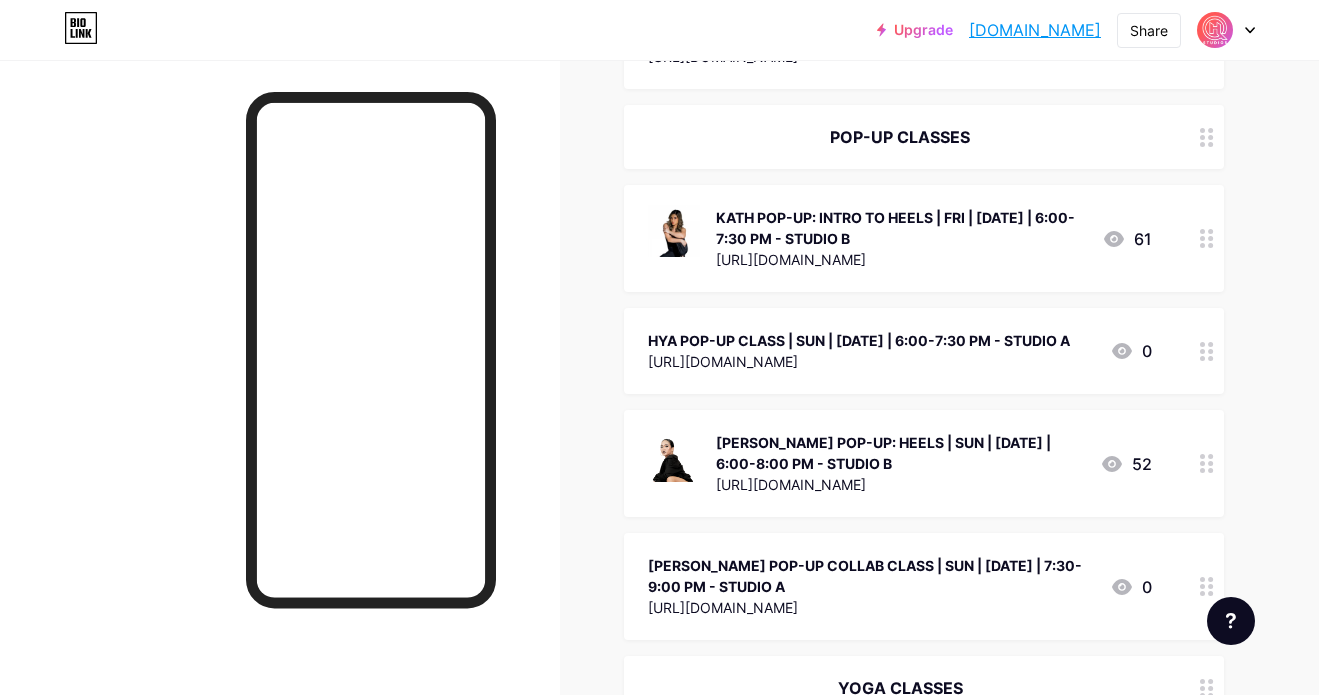 click 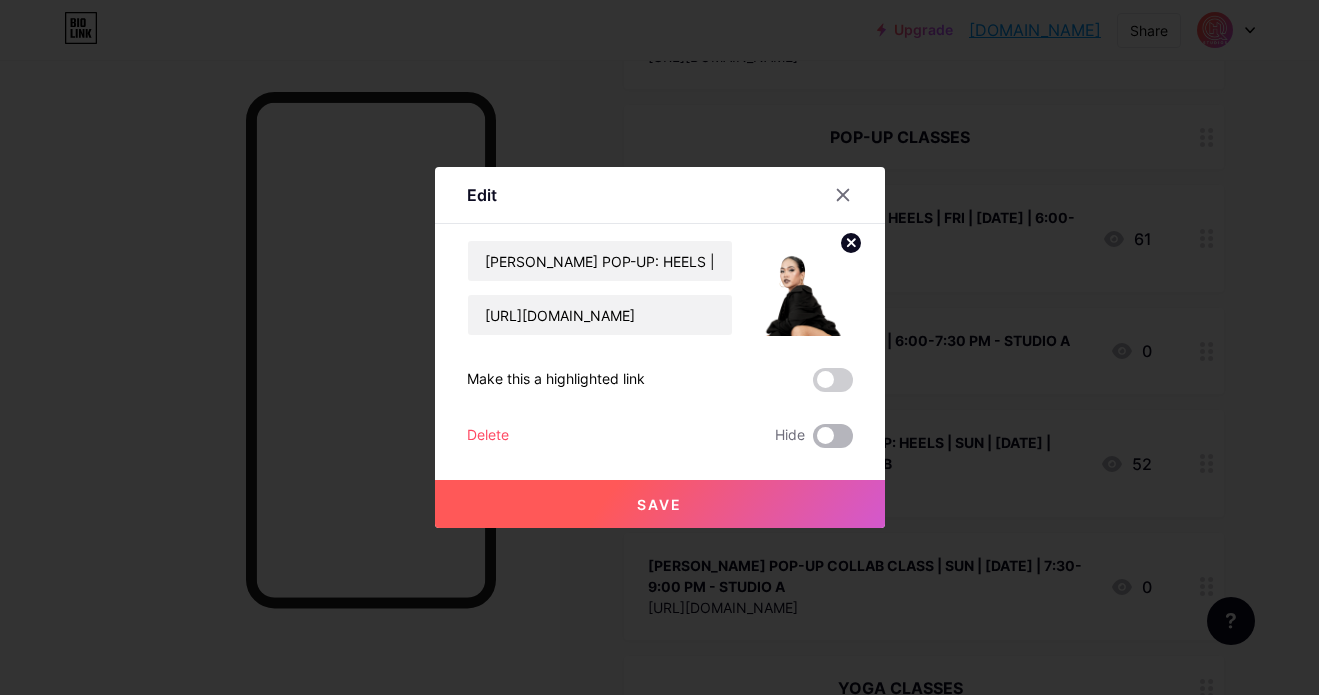 click at bounding box center [833, 436] 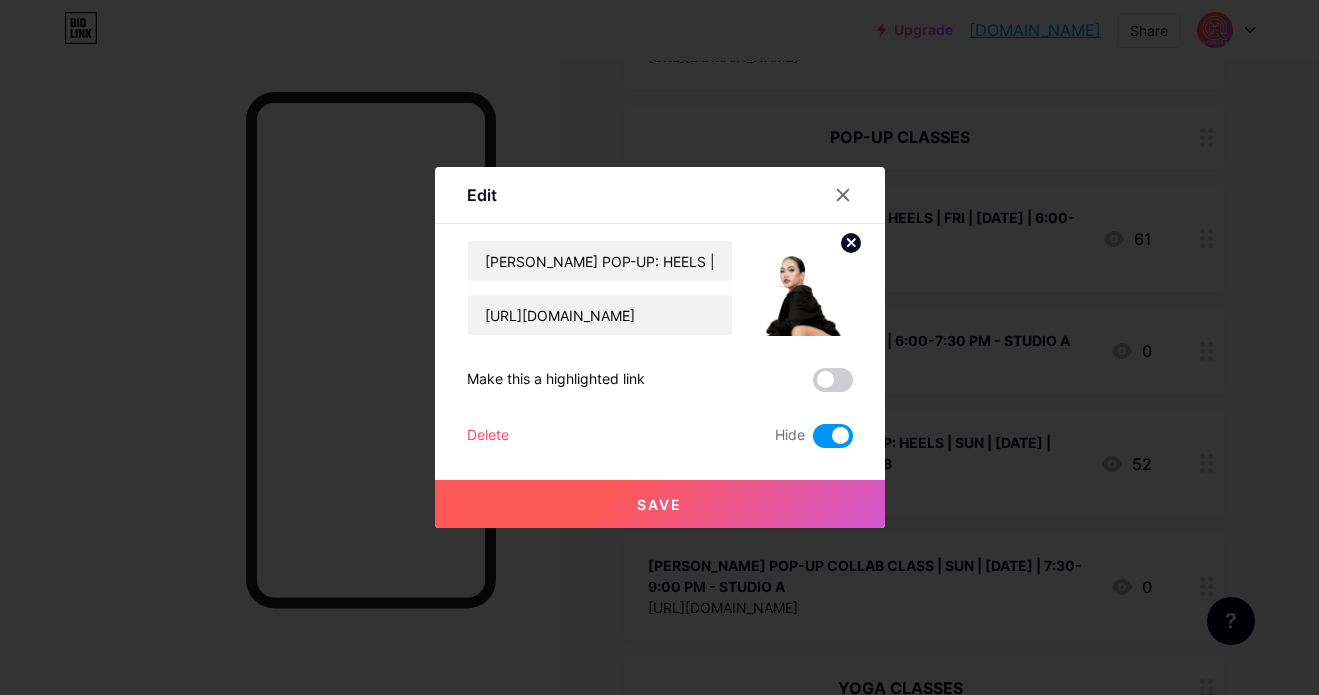 click on "Save" at bounding box center (660, 504) 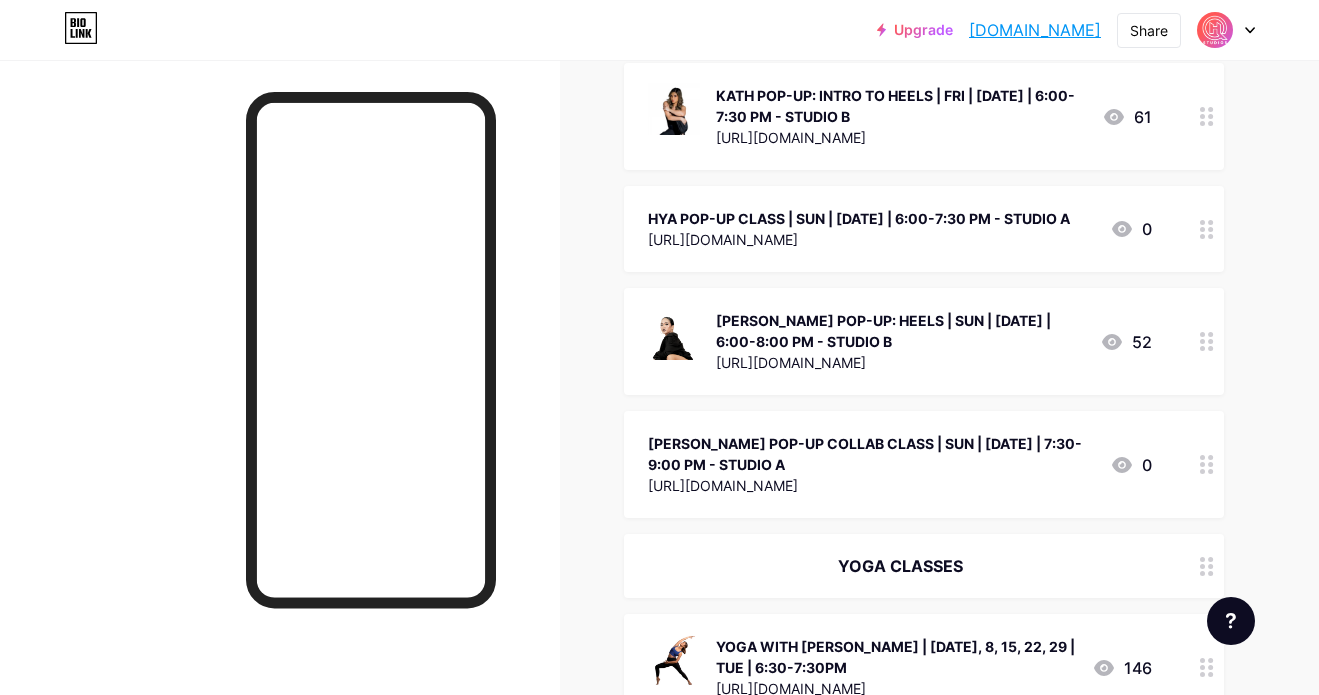 scroll, scrollTop: 759, scrollLeft: 0, axis: vertical 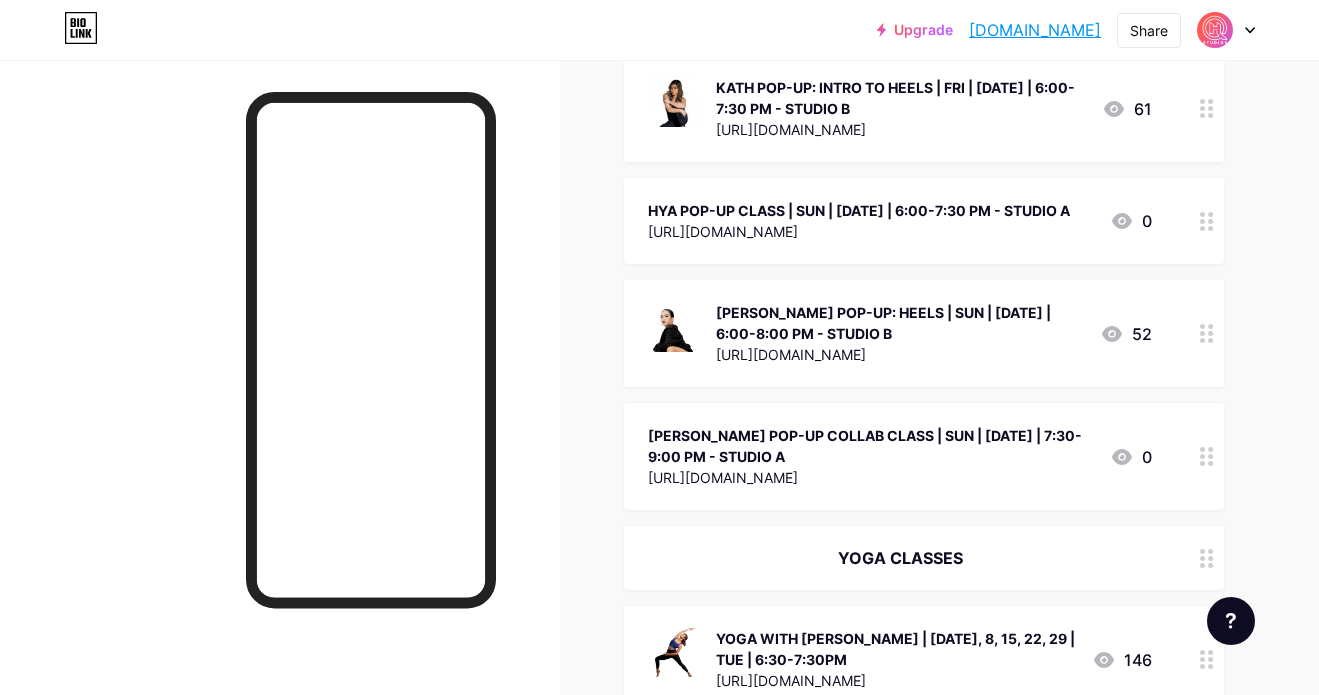 click at bounding box center (1207, 221) 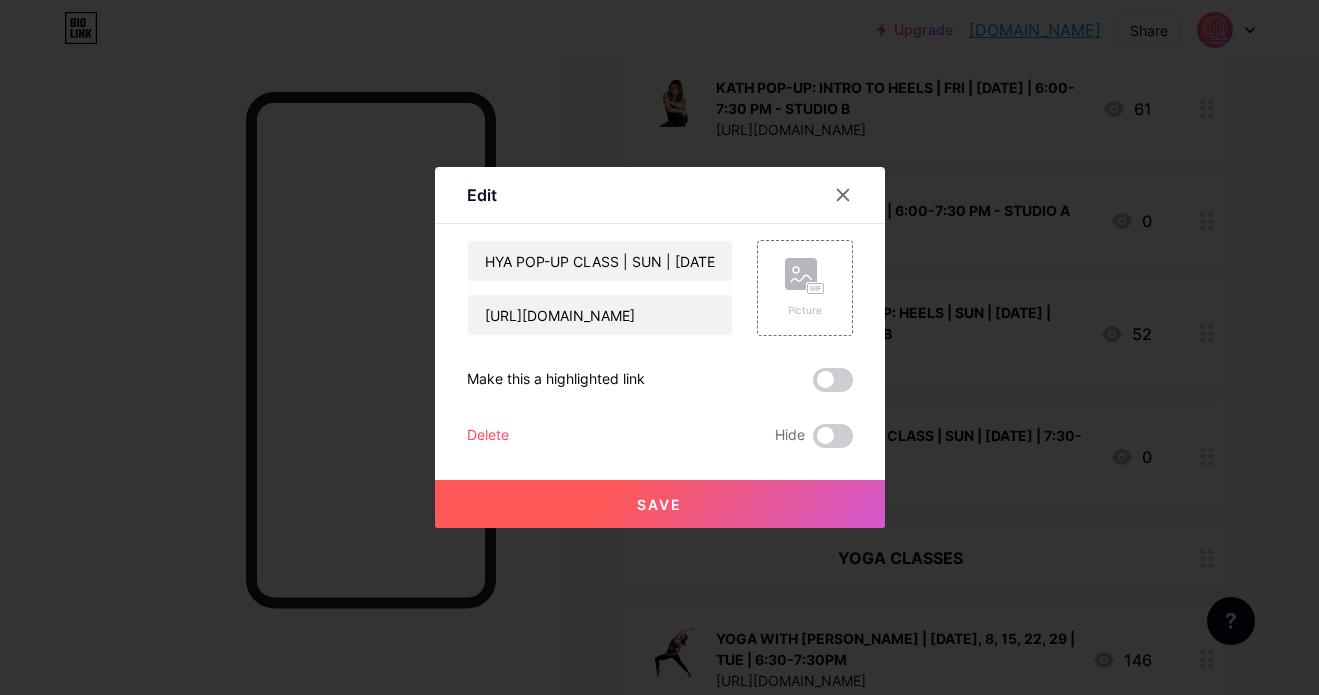 click on "Hide" at bounding box center (790, 436) 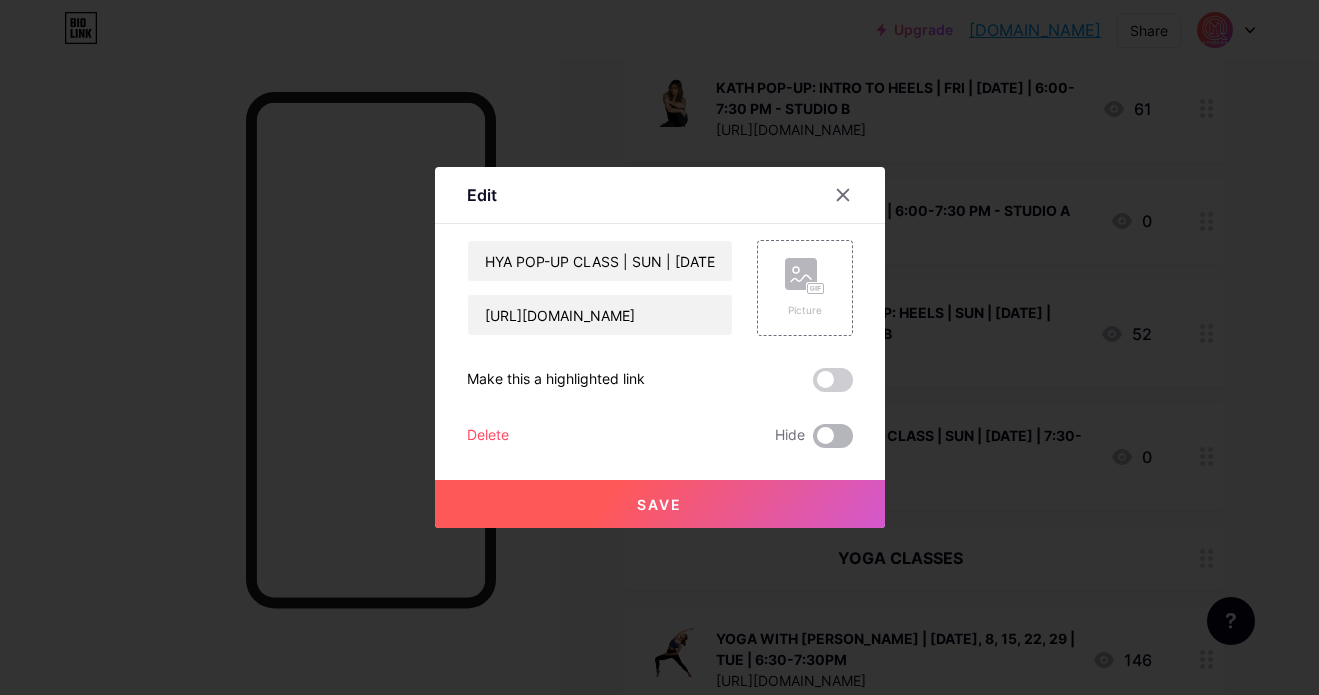 click at bounding box center (833, 436) 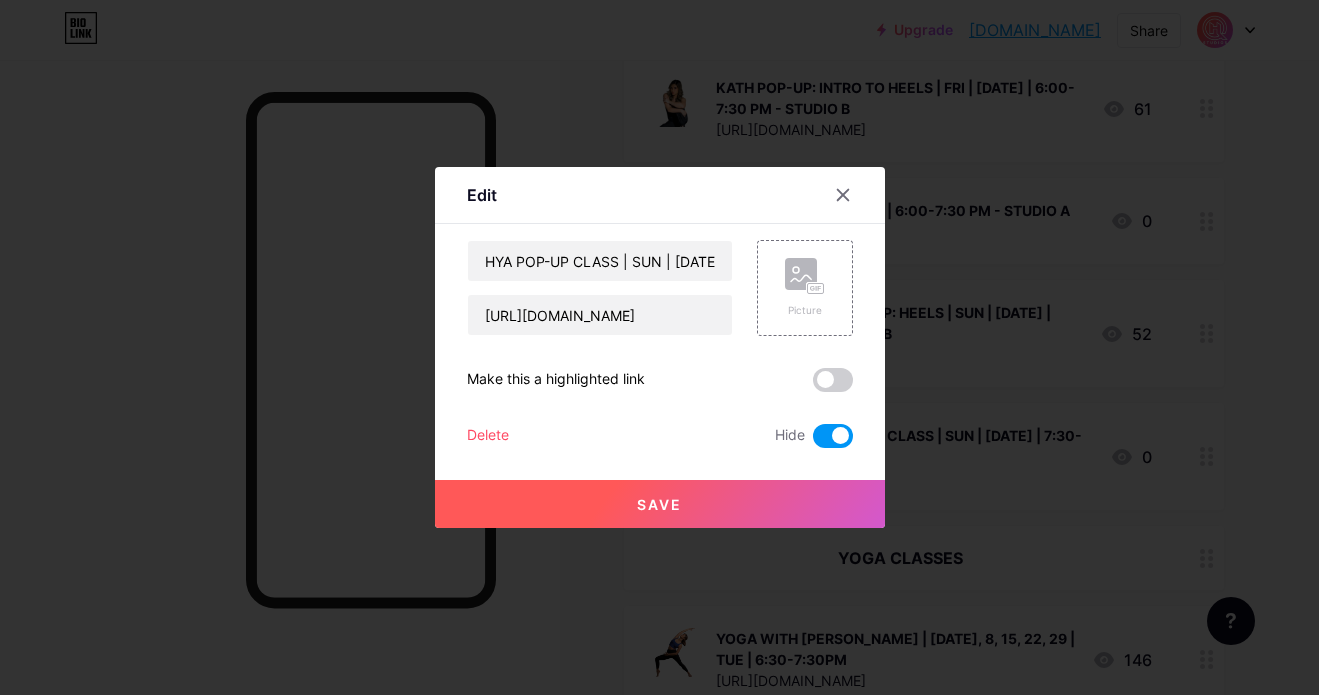 click on "Save" at bounding box center [660, 504] 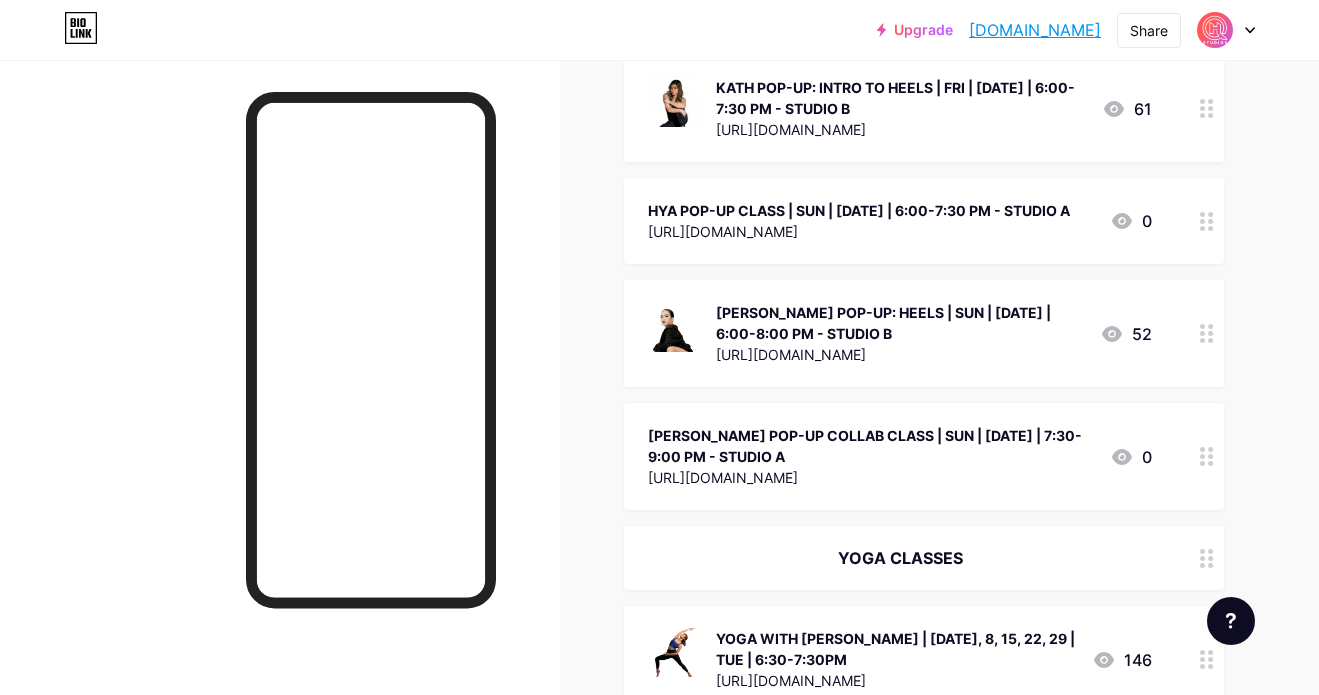 click 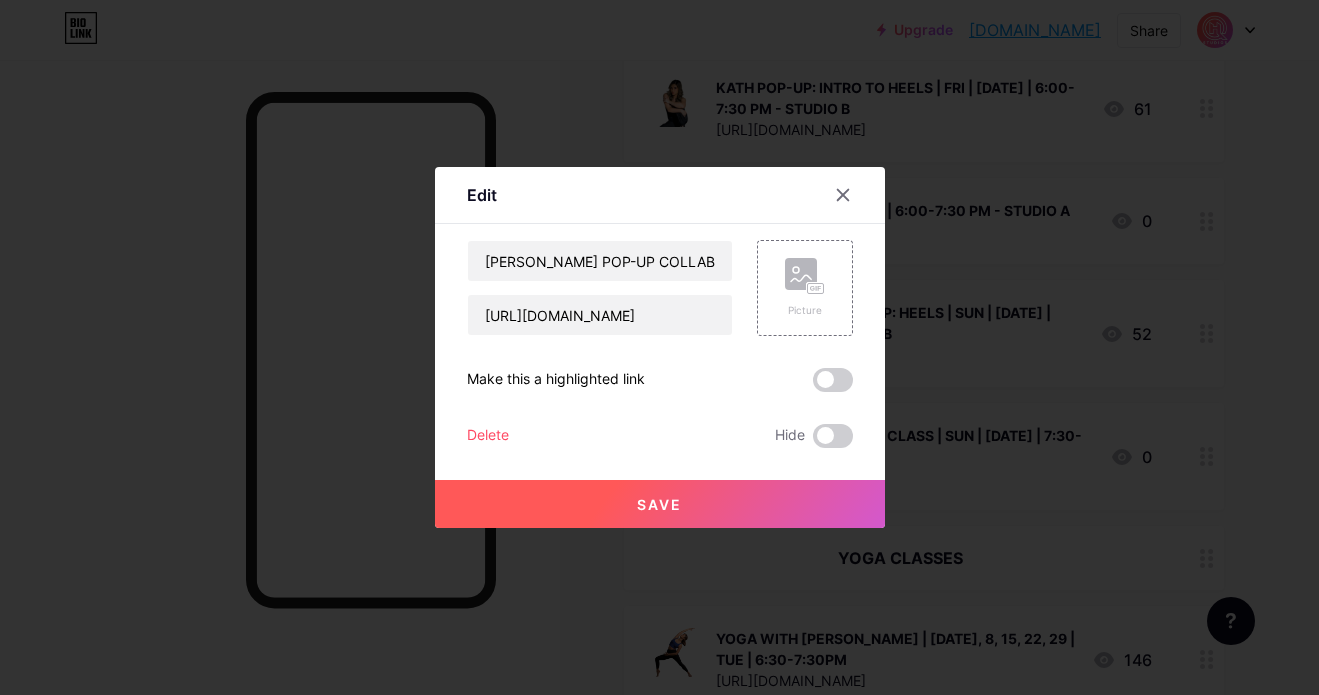 click on "Save" at bounding box center (660, 488) 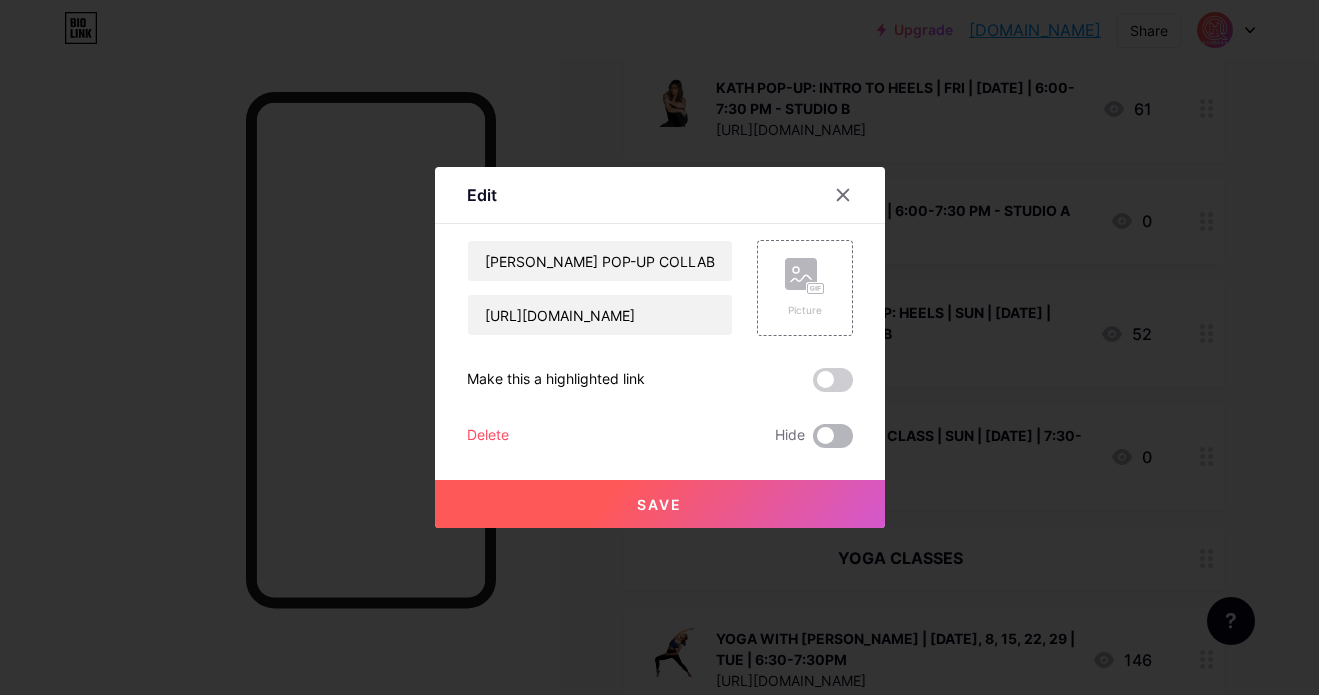 click at bounding box center (833, 436) 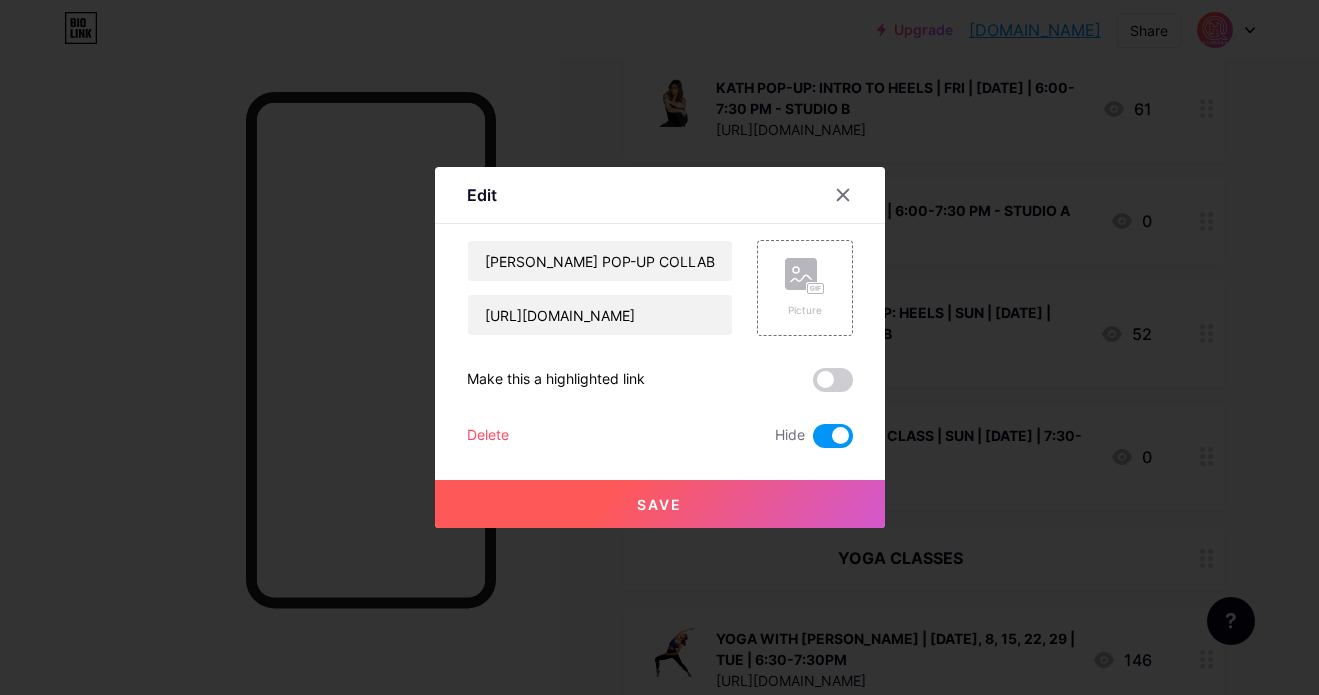 click on "Save" at bounding box center [660, 504] 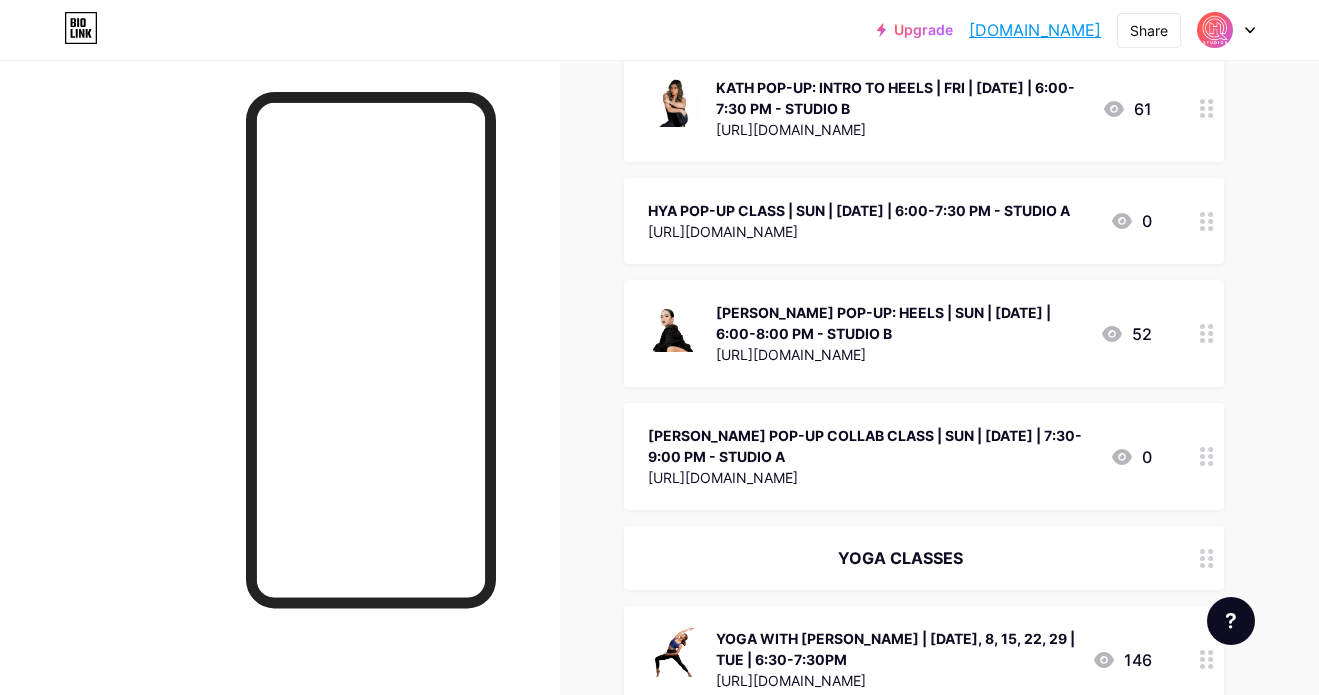 click 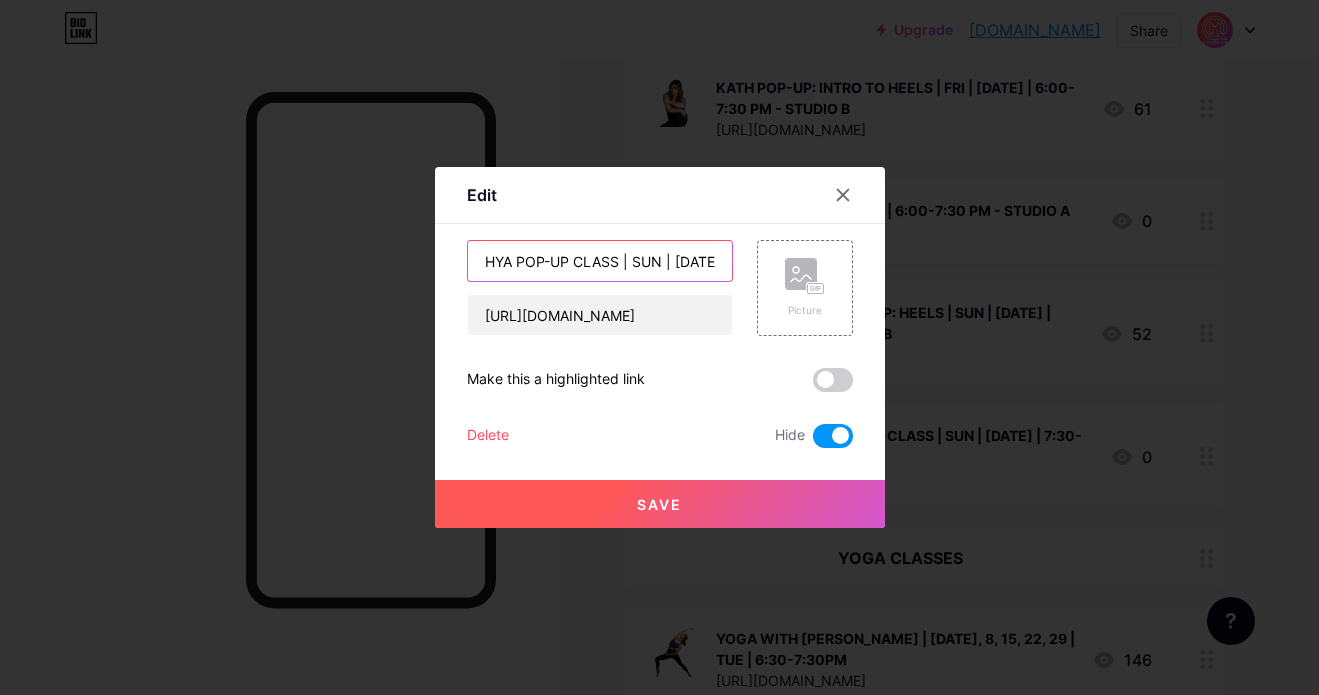 drag, startPoint x: 511, startPoint y: 263, endPoint x: 393, endPoint y: 255, distance: 118.270874 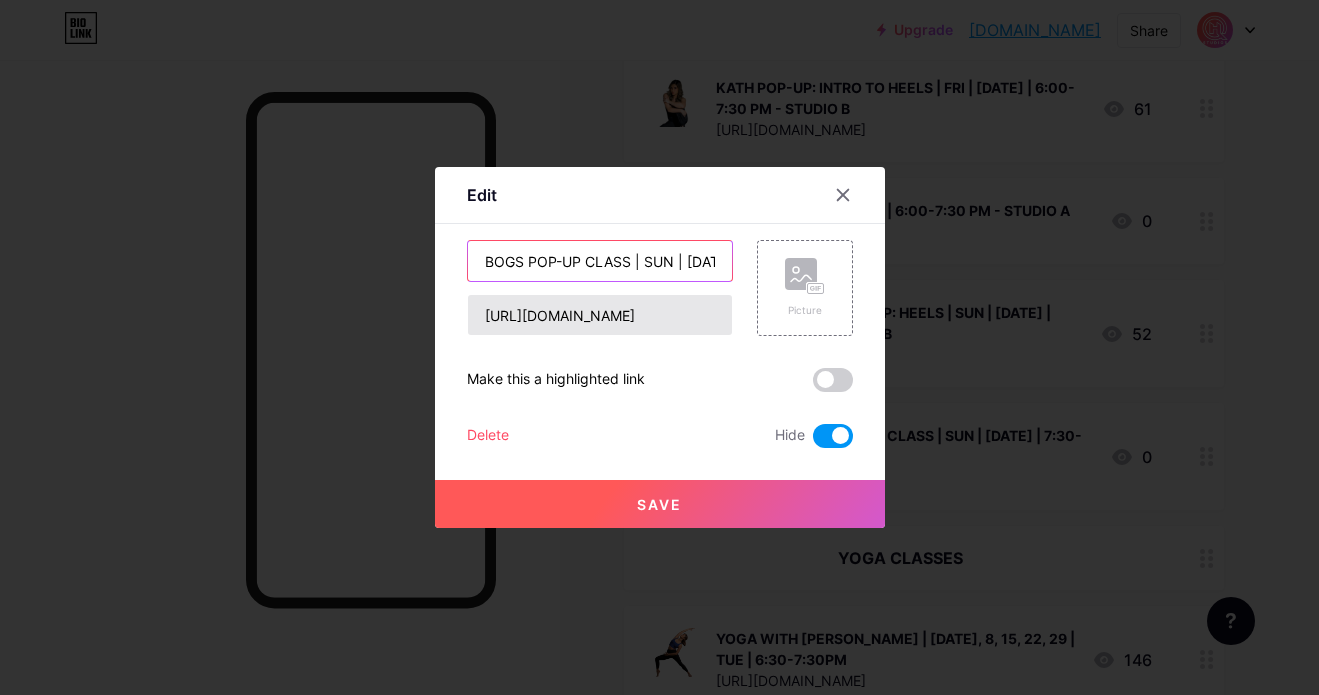type on "BOGS POP-UP CLASS | SUN | [DATE] | 6:00-7:30 PM - STUDIO A" 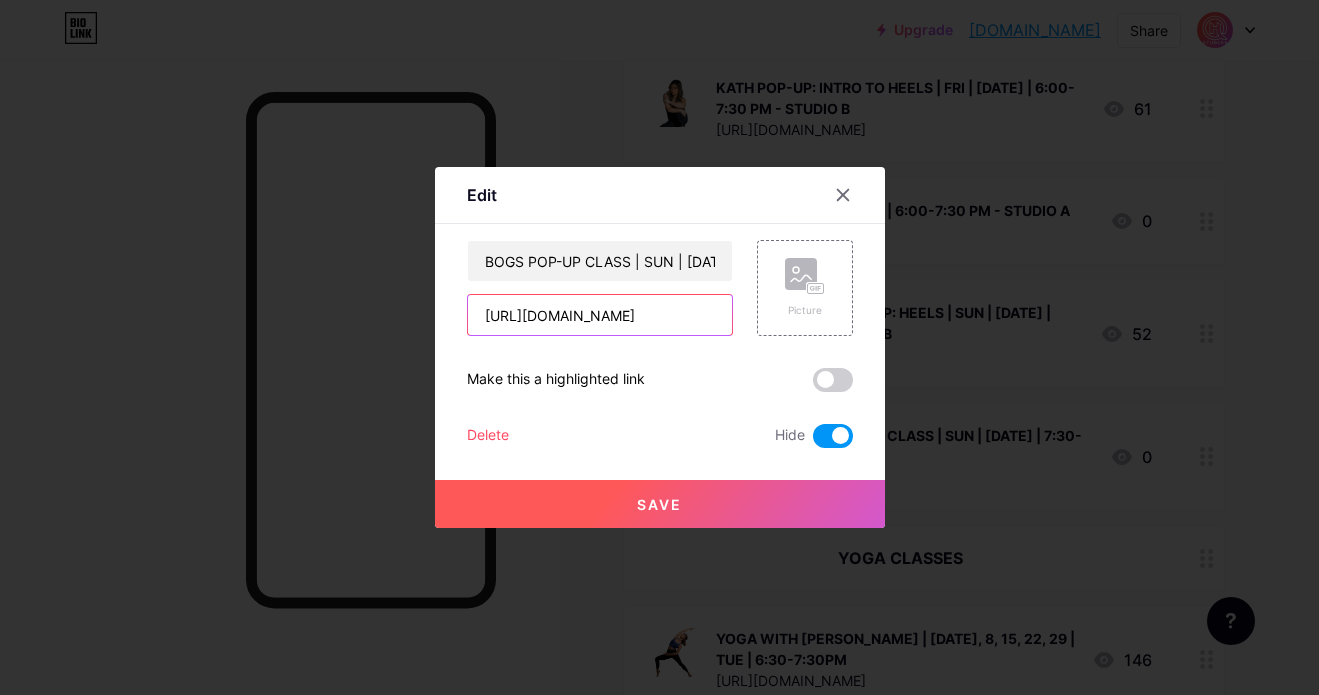 click on "[URL][DOMAIN_NAME]" at bounding box center [600, 315] 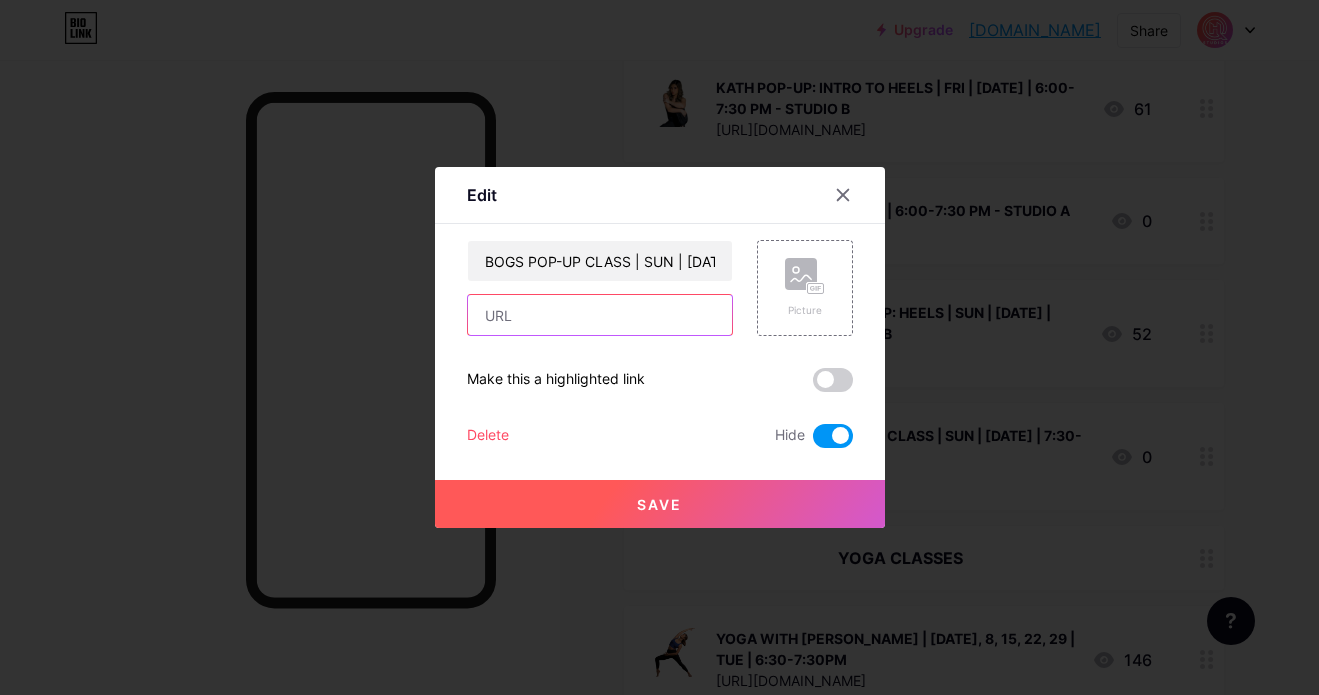 paste on "[URL][DOMAIN_NAME]" 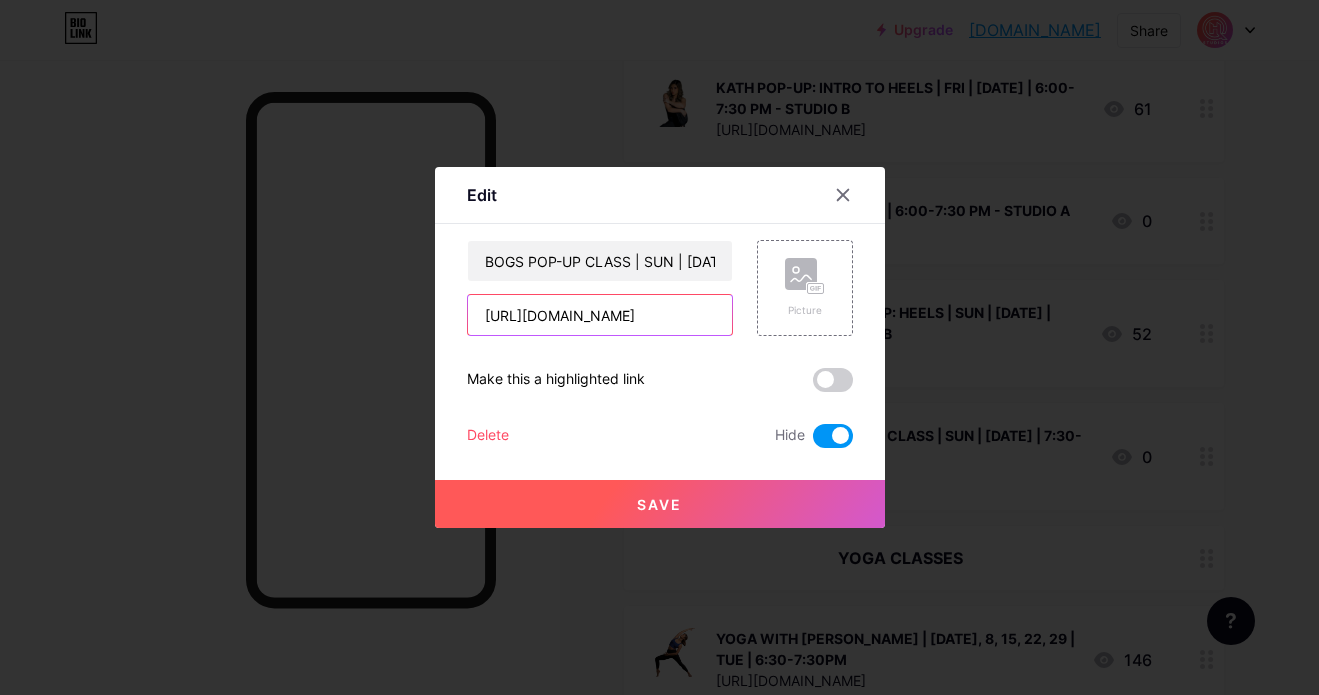 scroll, scrollTop: 0, scrollLeft: 29, axis: horizontal 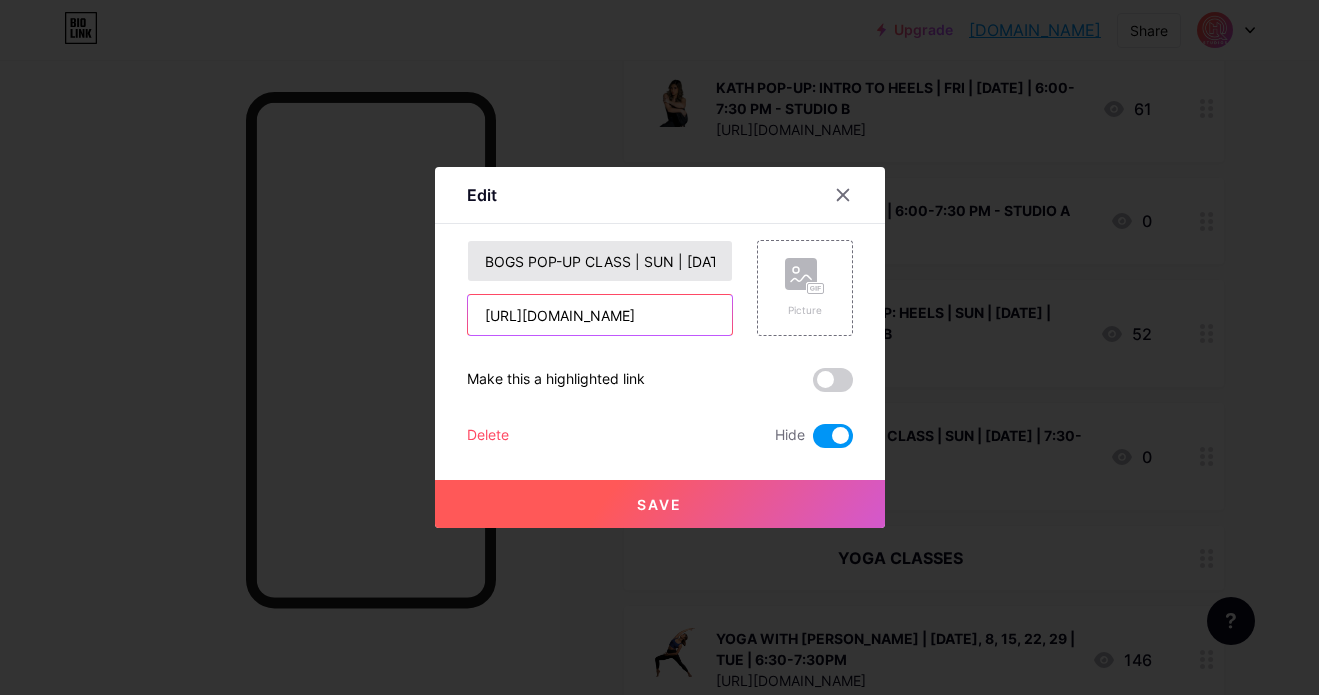 type on "[URL][DOMAIN_NAME]" 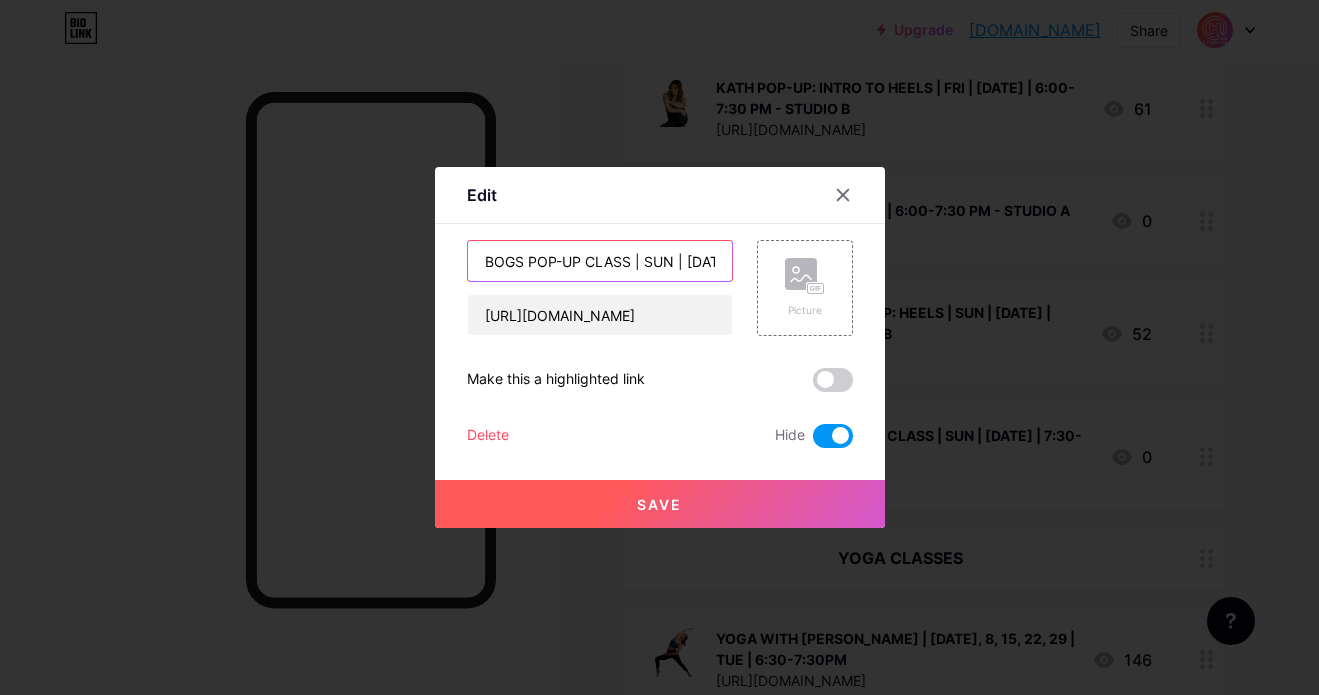scroll, scrollTop: 0, scrollLeft: 0, axis: both 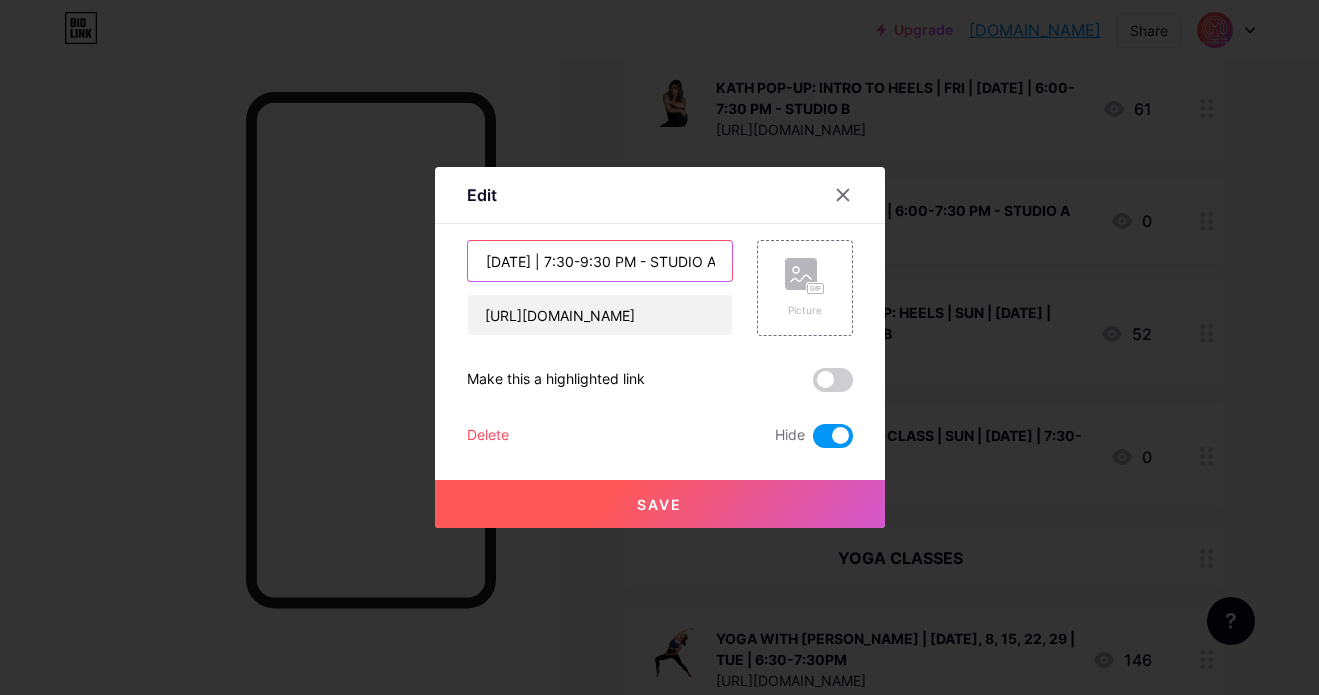 type on "BOGS POP-UP CLASS | TUE | [DATE] | 7:30-9:30 PM - STUDIO A" 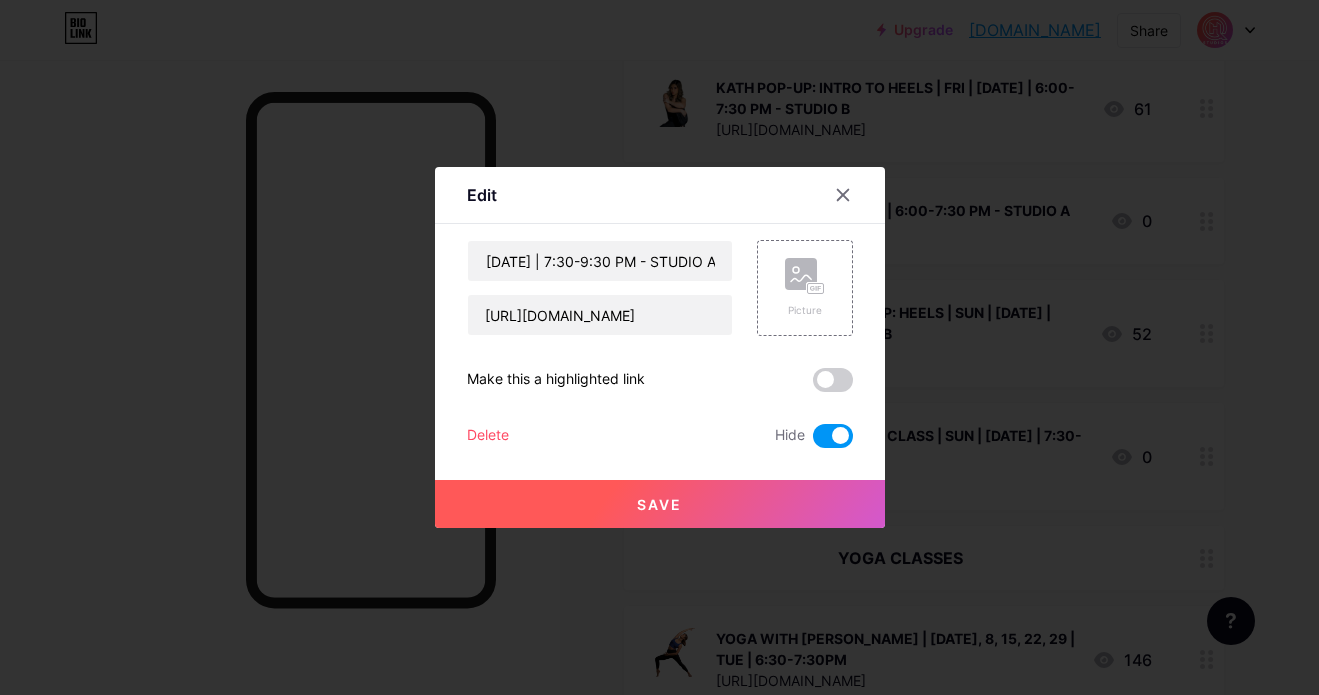 scroll, scrollTop: 0, scrollLeft: 0, axis: both 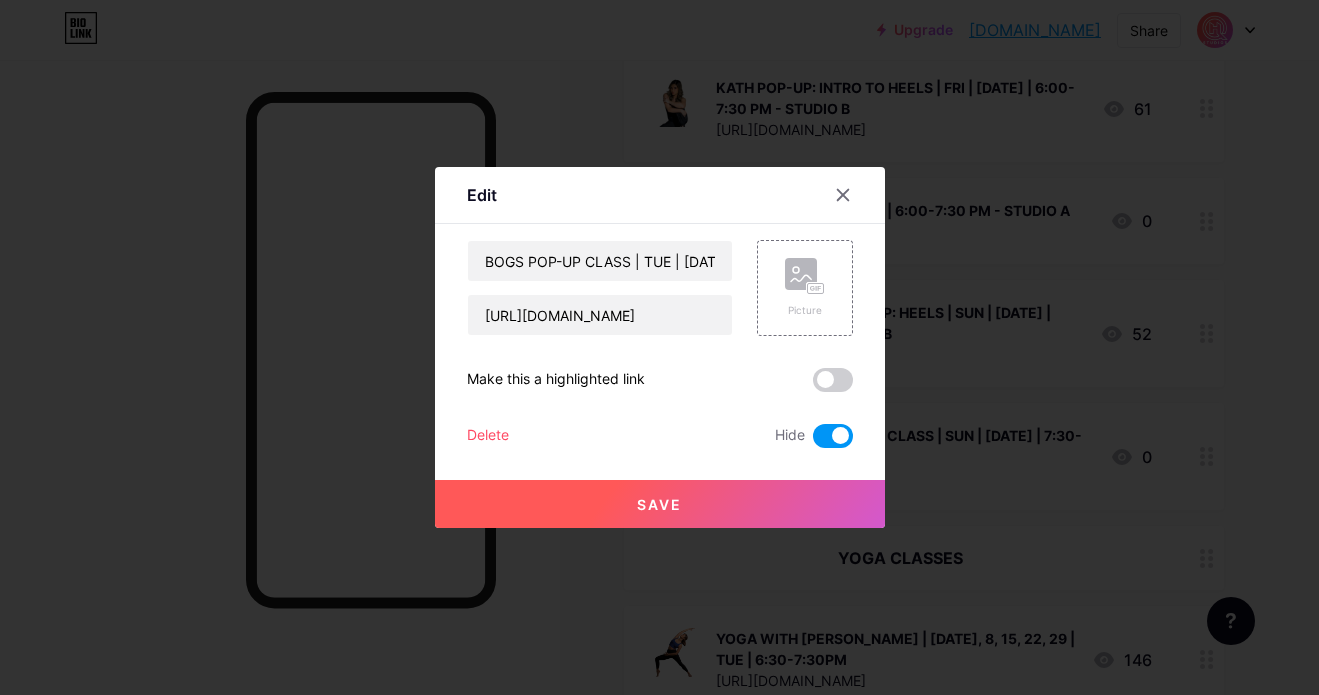 click at bounding box center (833, 436) 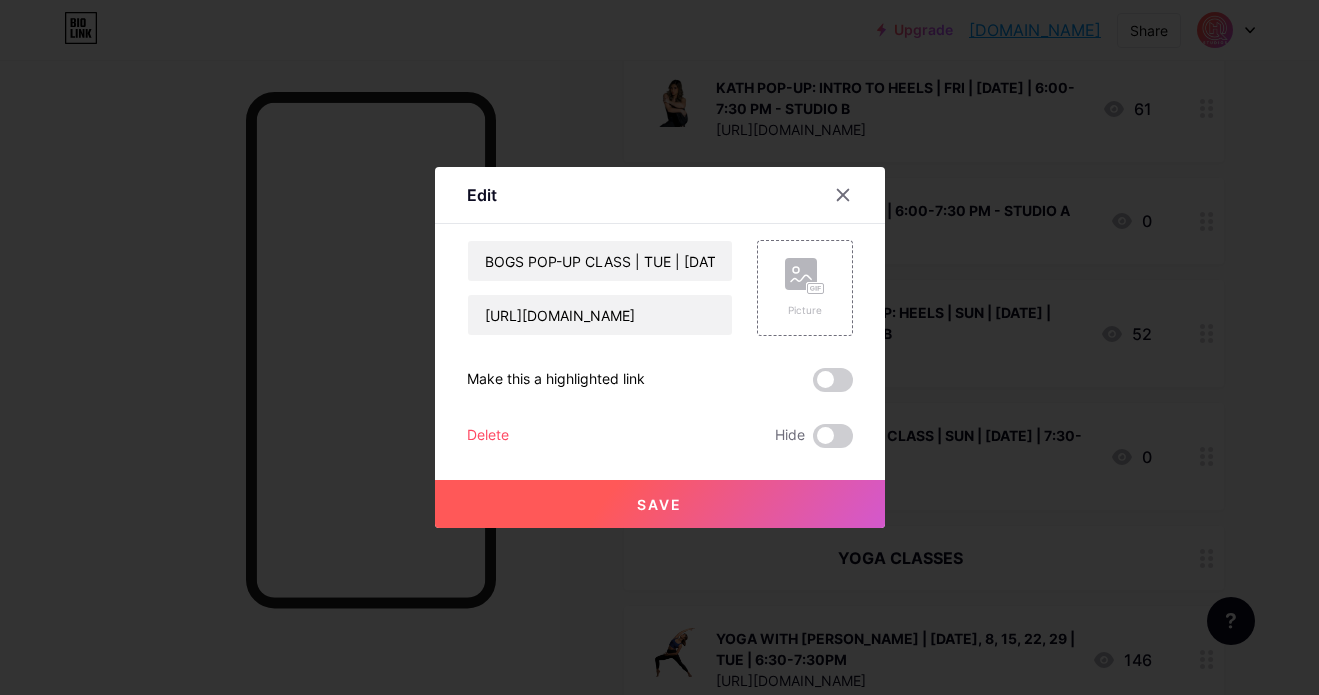 click on "Save" at bounding box center [660, 504] 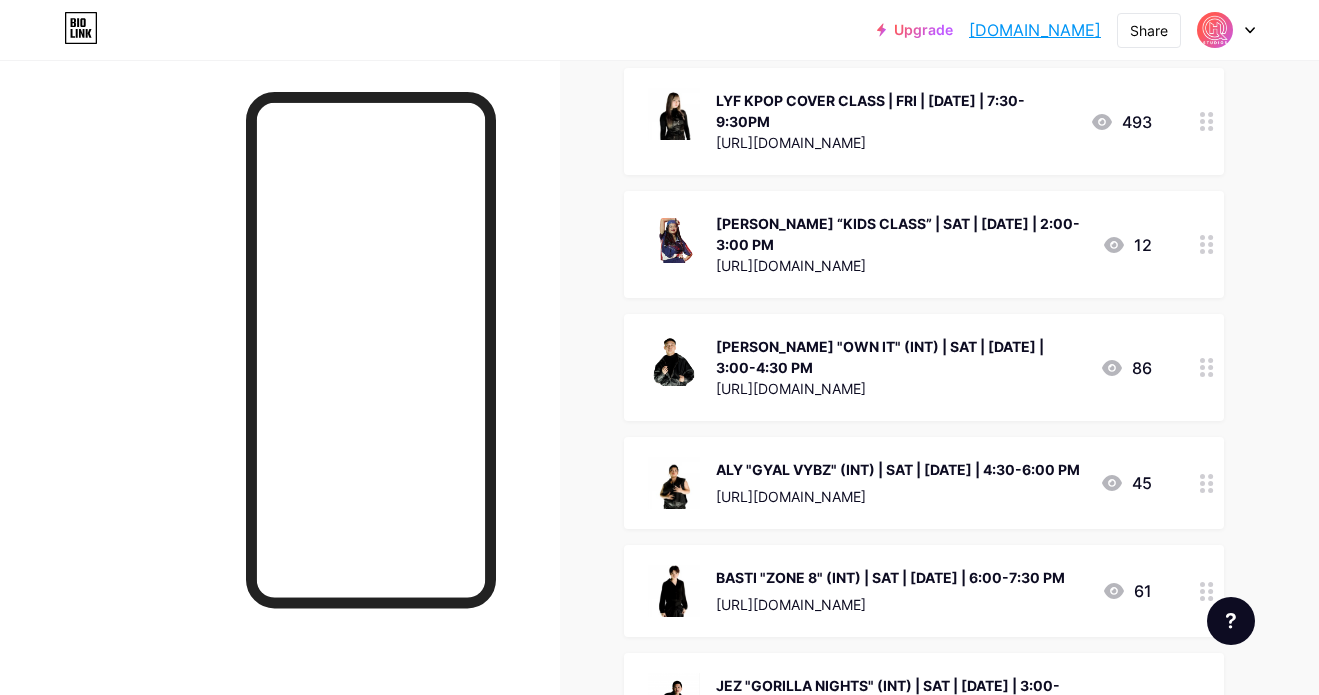 scroll, scrollTop: 2044, scrollLeft: 0, axis: vertical 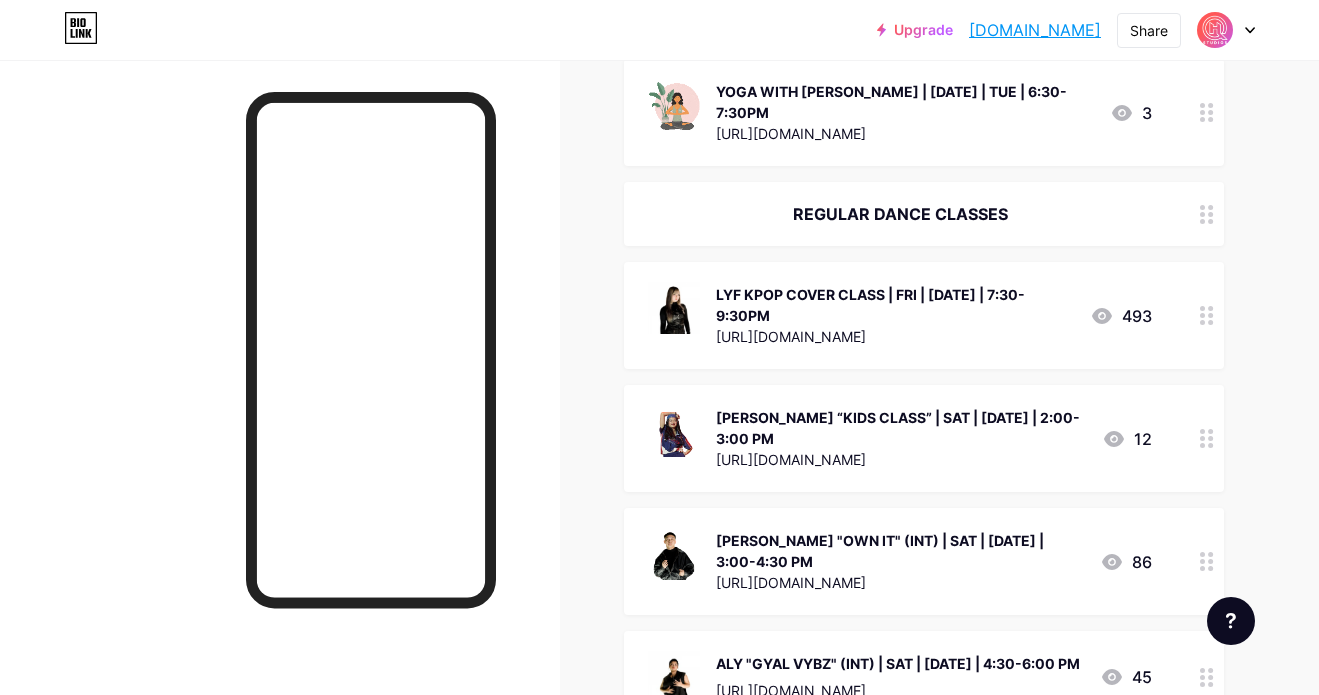click at bounding box center [1207, 315] 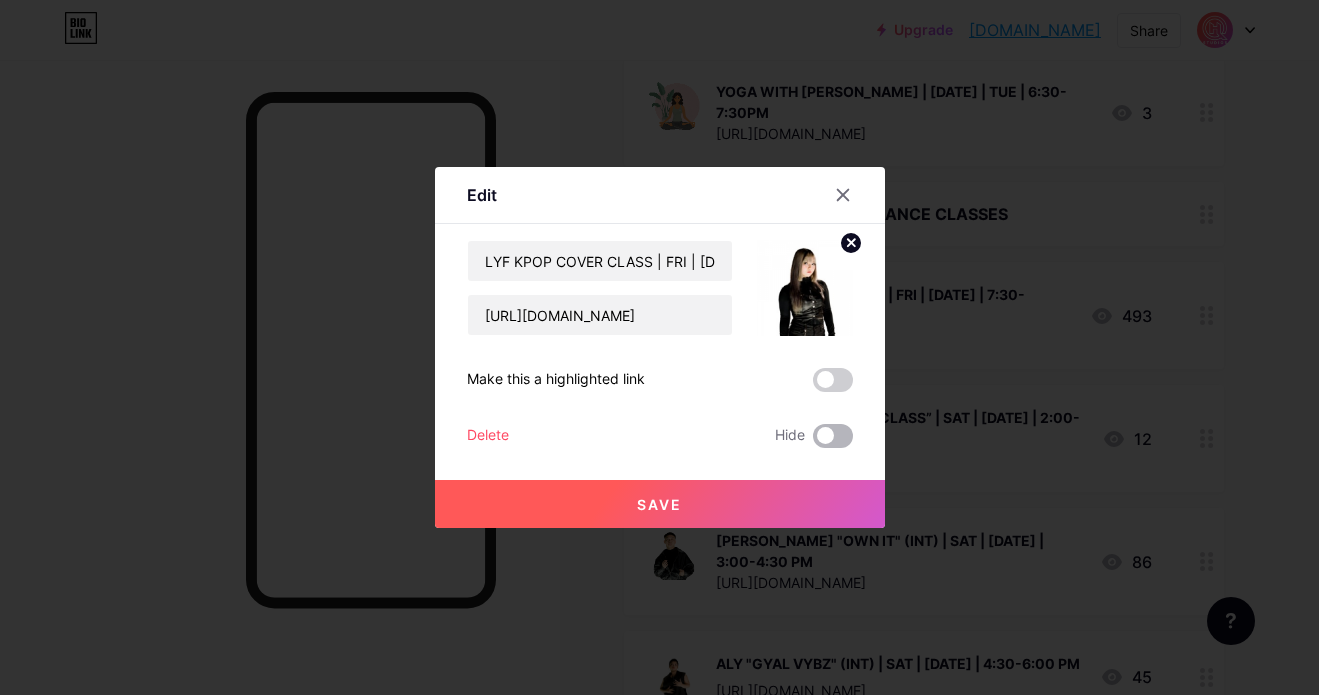 click at bounding box center [833, 436] 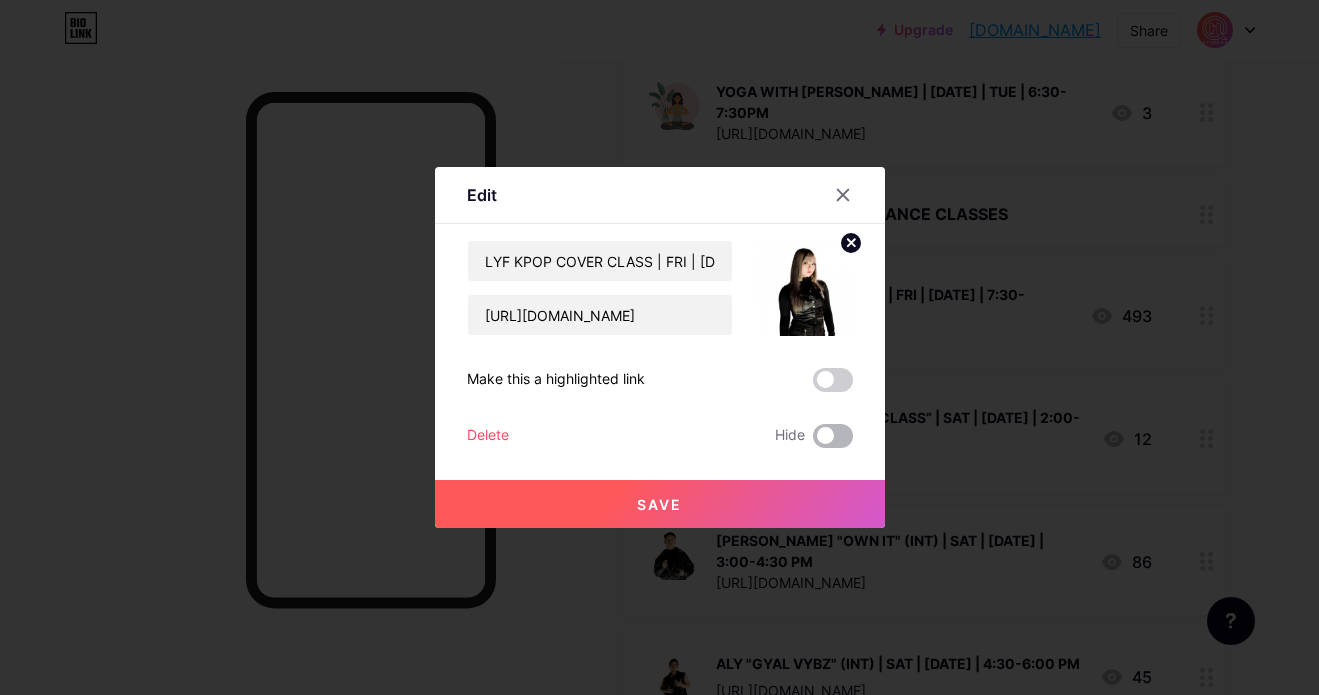 click at bounding box center (813, 441) 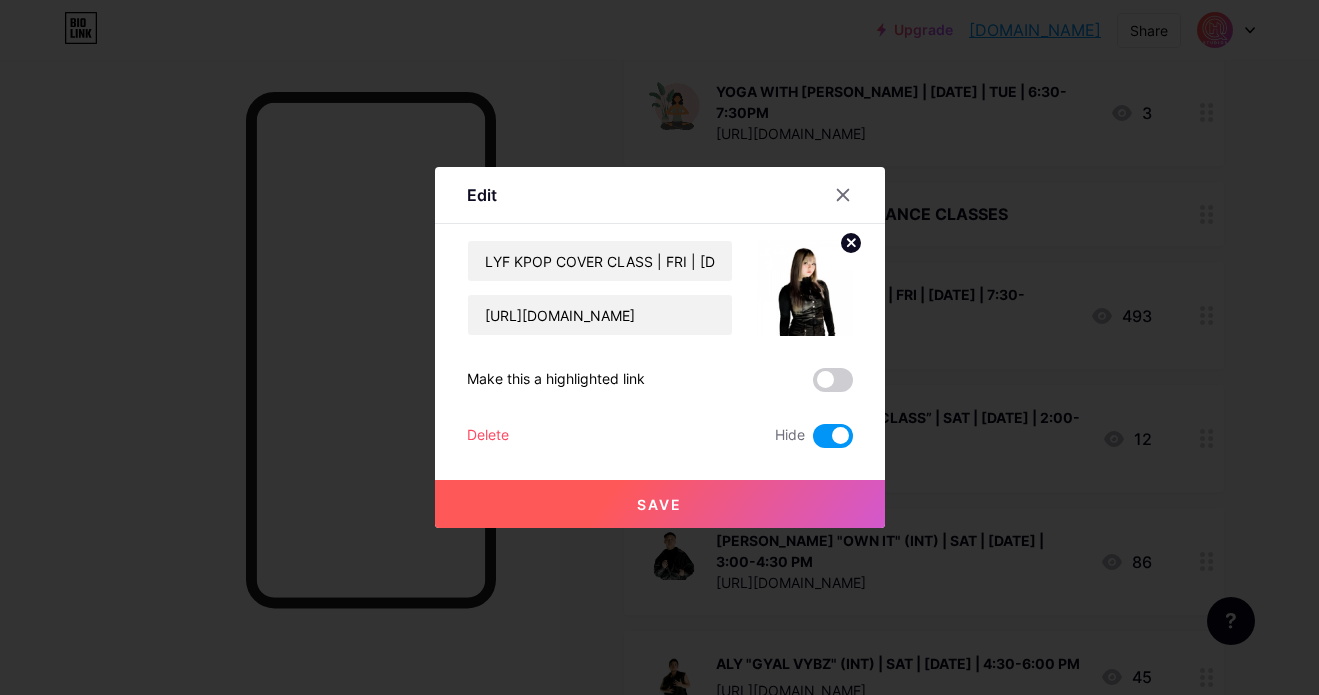 click on "Save" at bounding box center [660, 504] 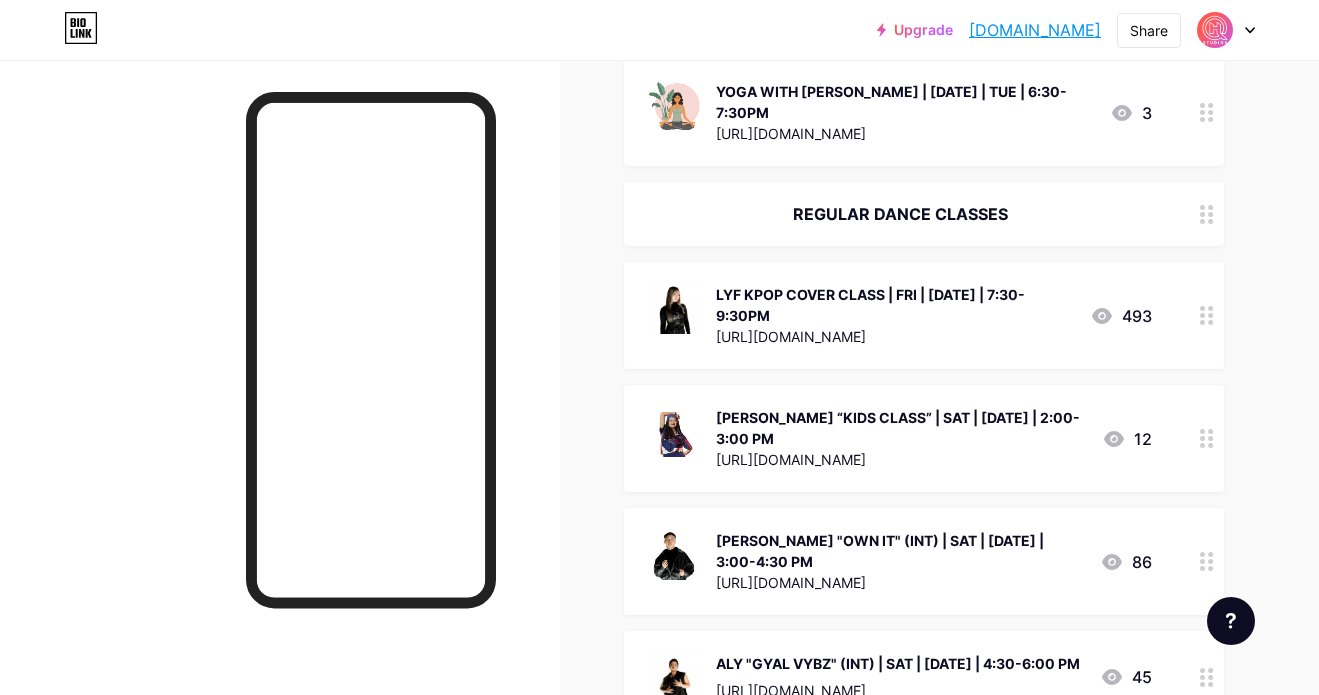click at bounding box center (1207, 438) 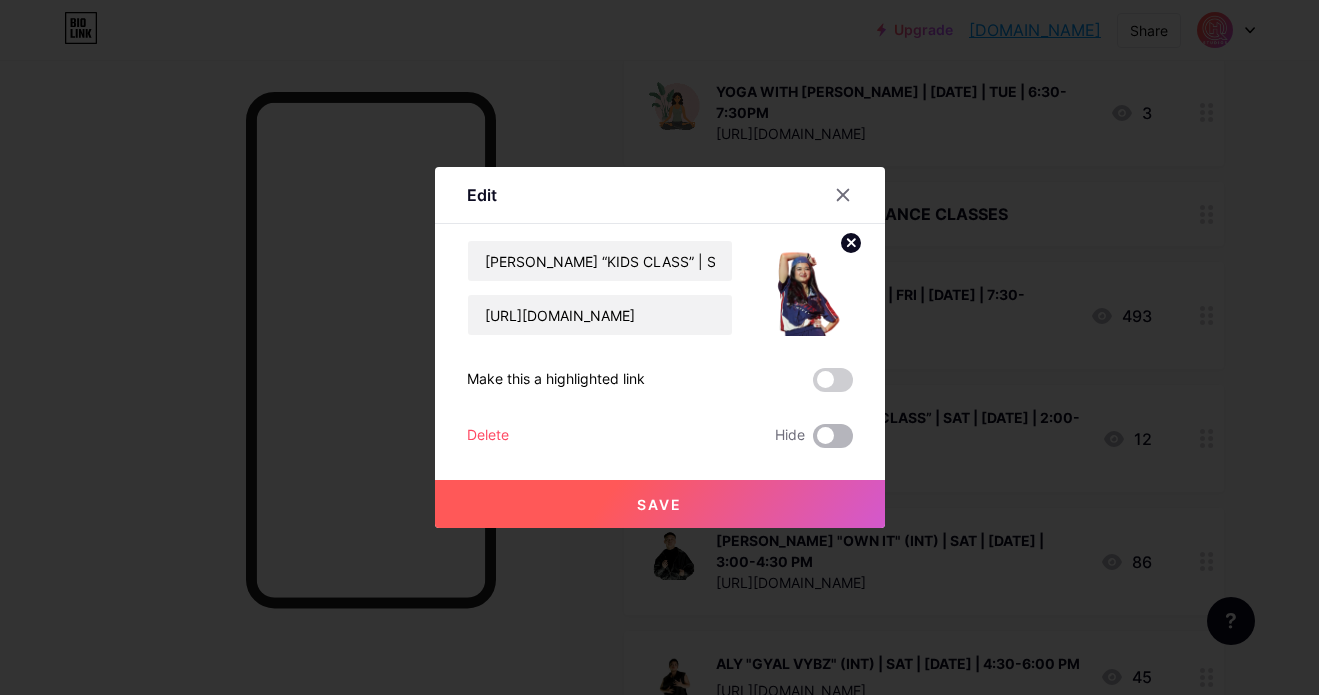 click at bounding box center (833, 436) 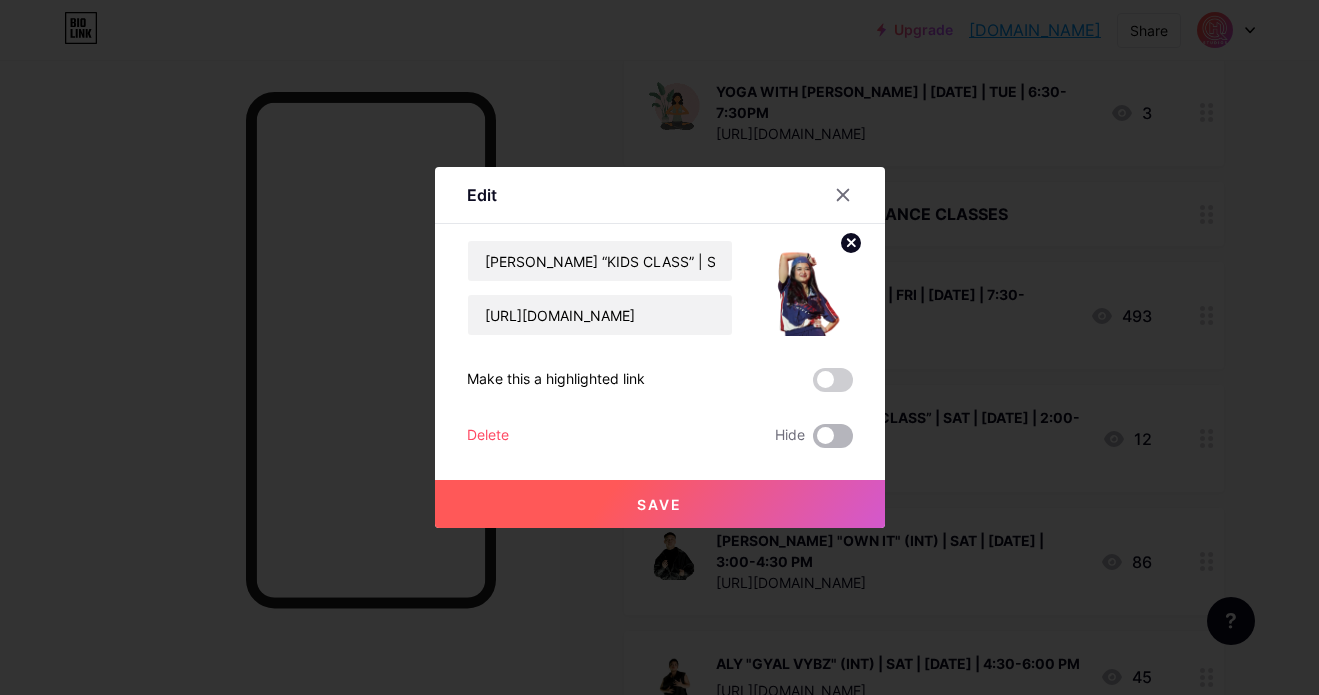 click at bounding box center (813, 441) 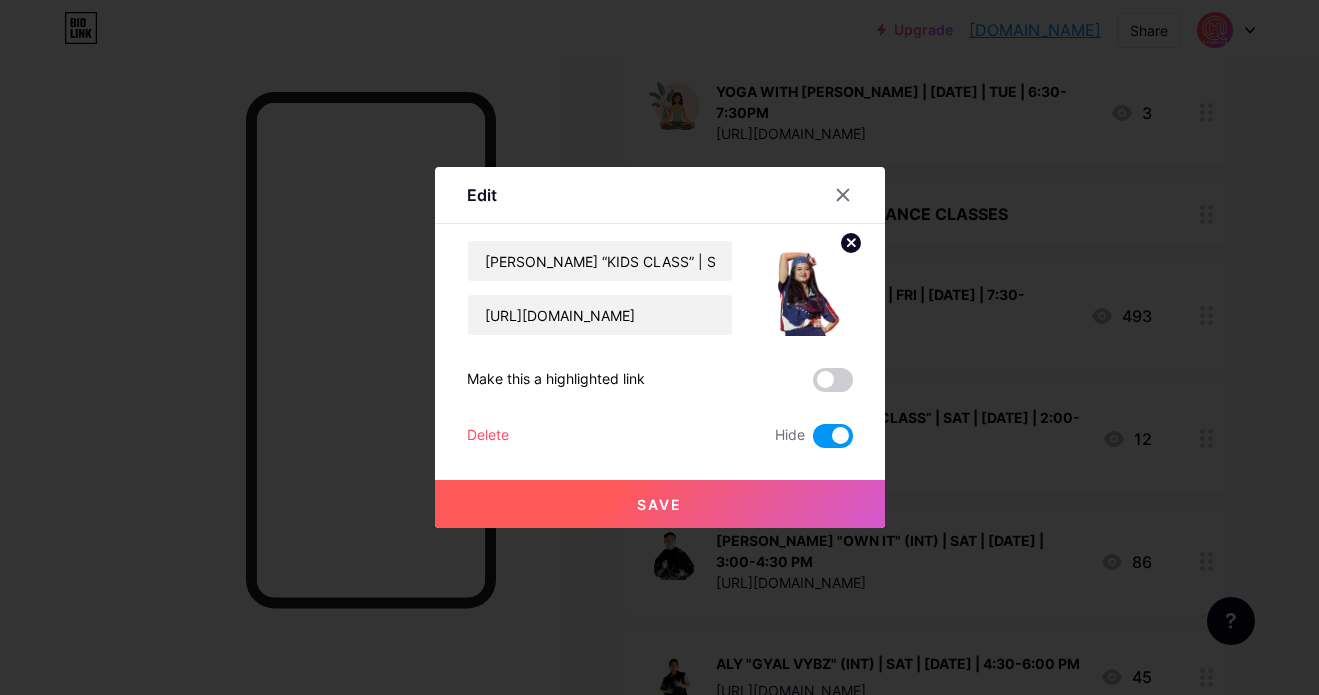 click at bounding box center [659, 347] 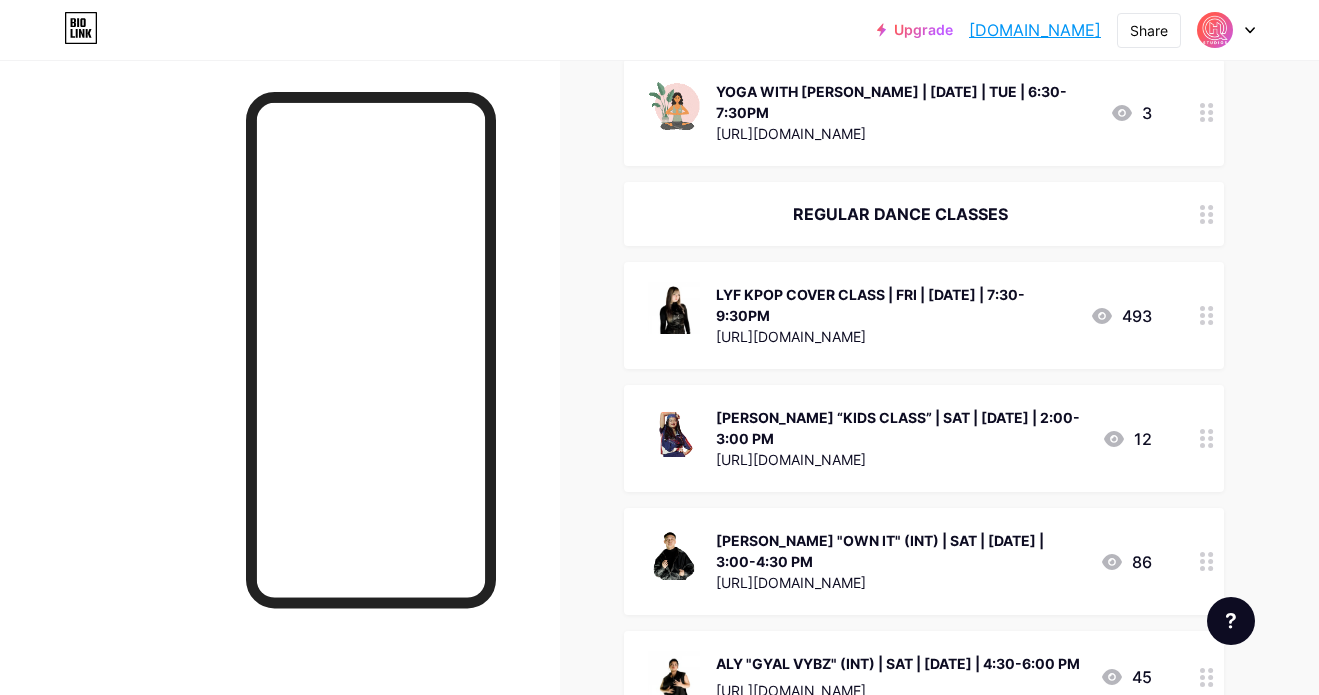 click on "[URL][DOMAIN_NAME]" at bounding box center [900, 582] 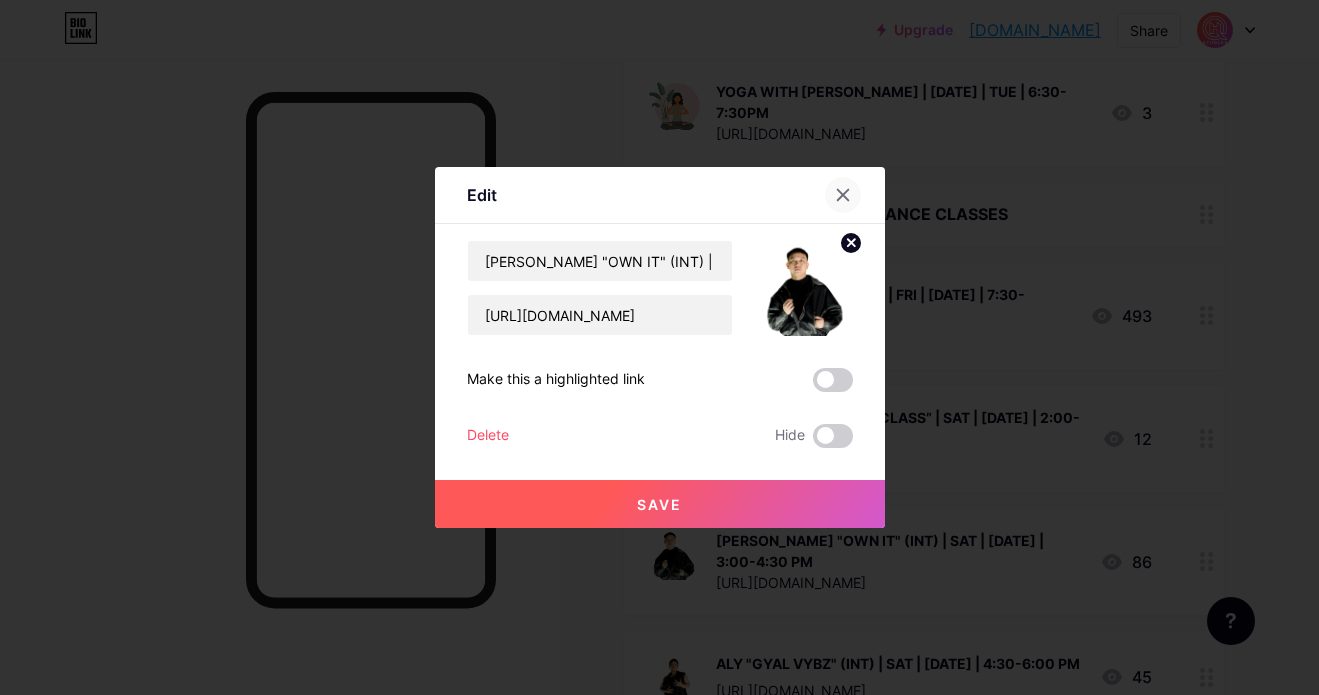 click 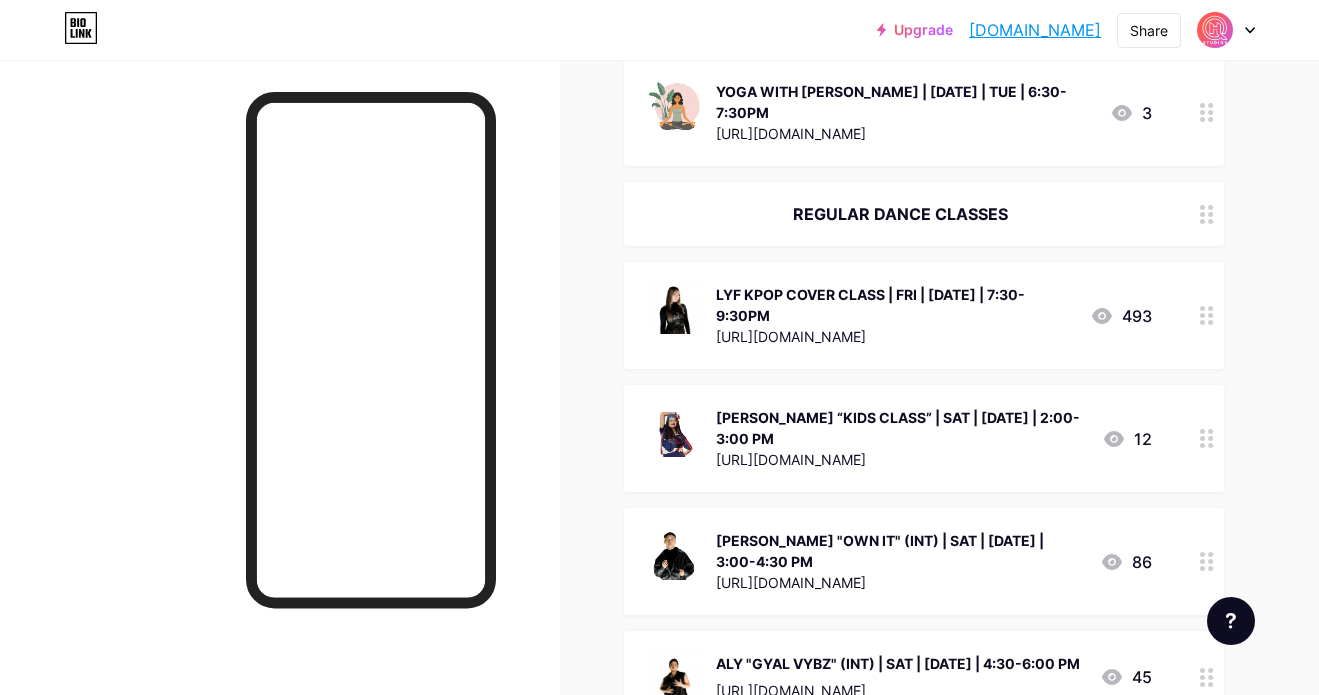 click at bounding box center [1207, 438] 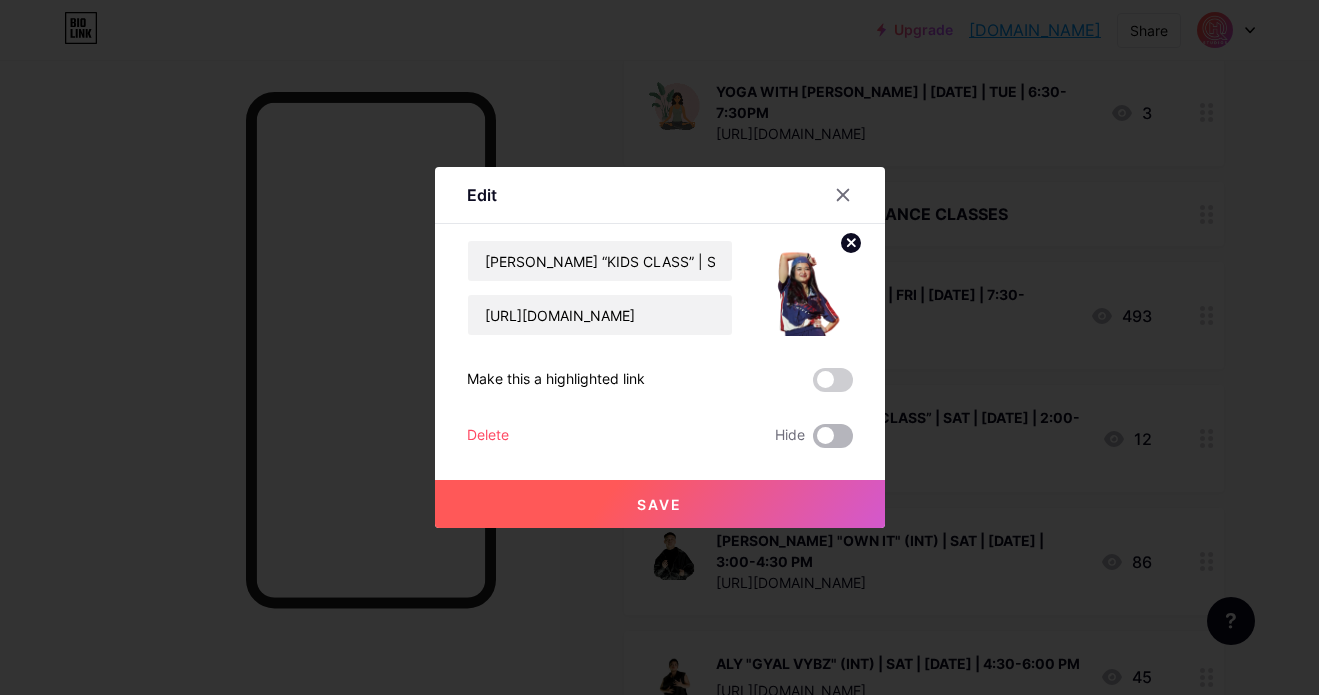 click at bounding box center [833, 436] 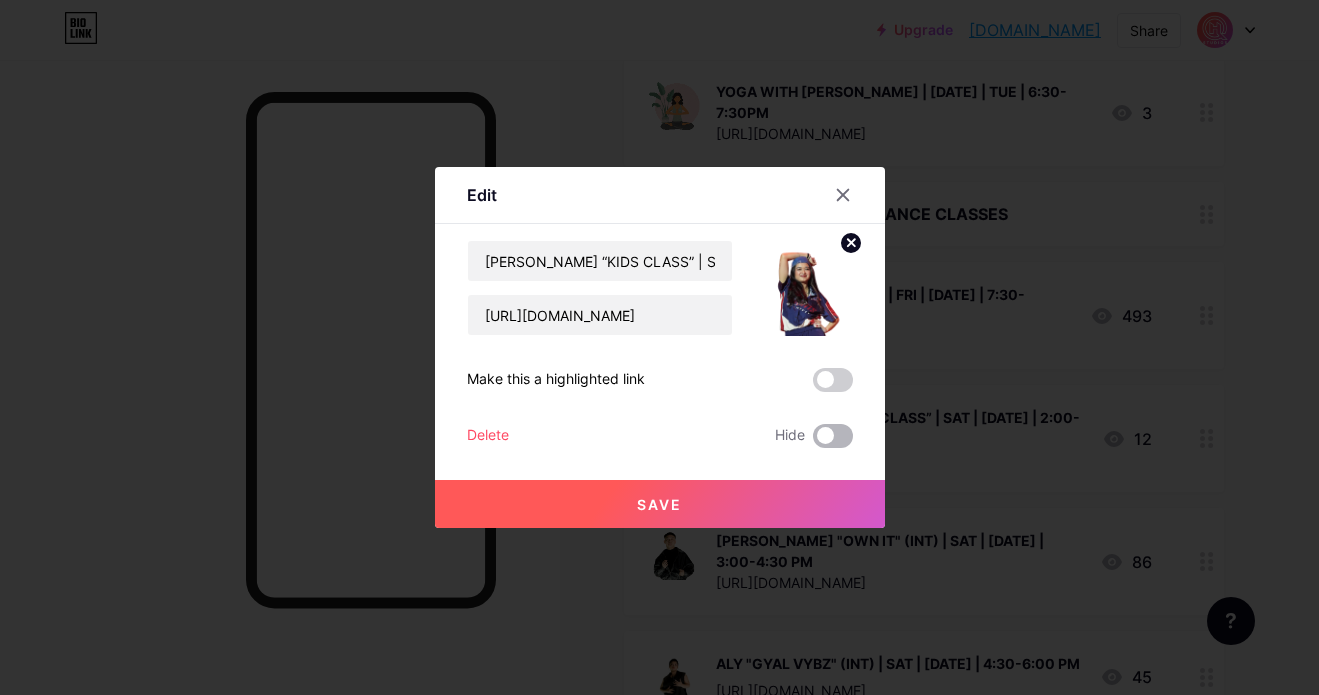 click at bounding box center (813, 441) 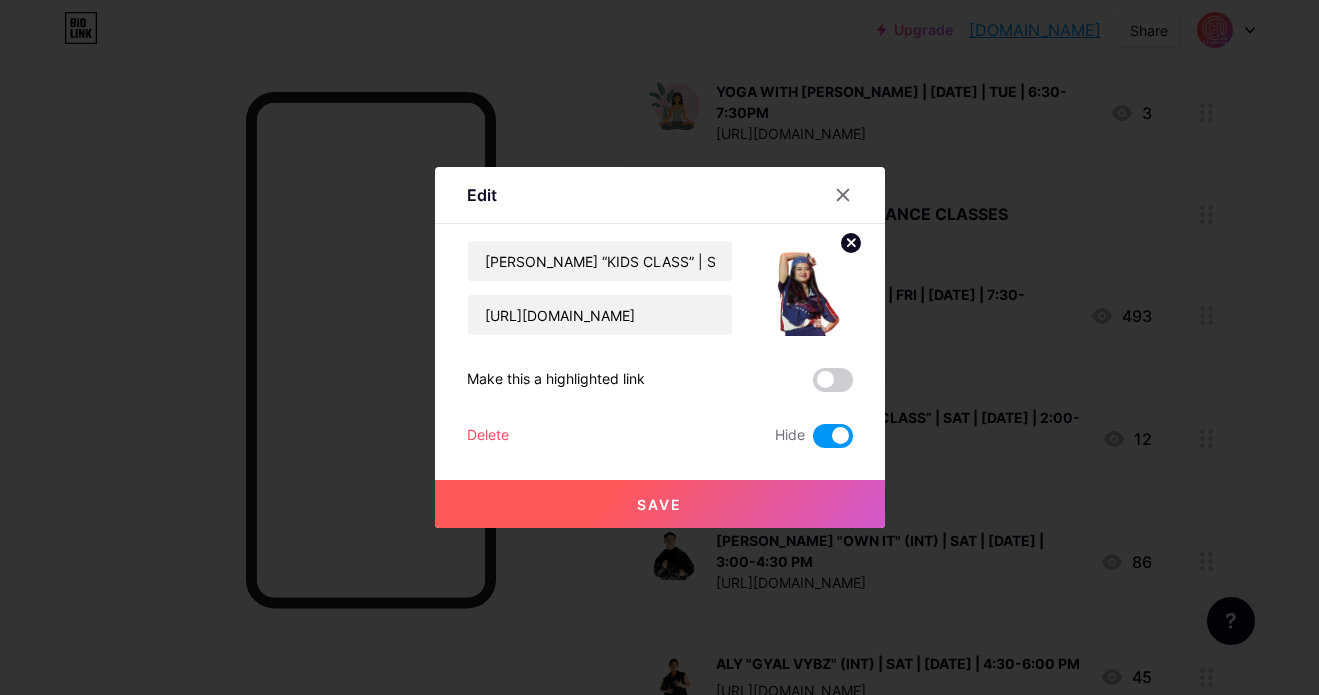 click on "Save" at bounding box center (660, 504) 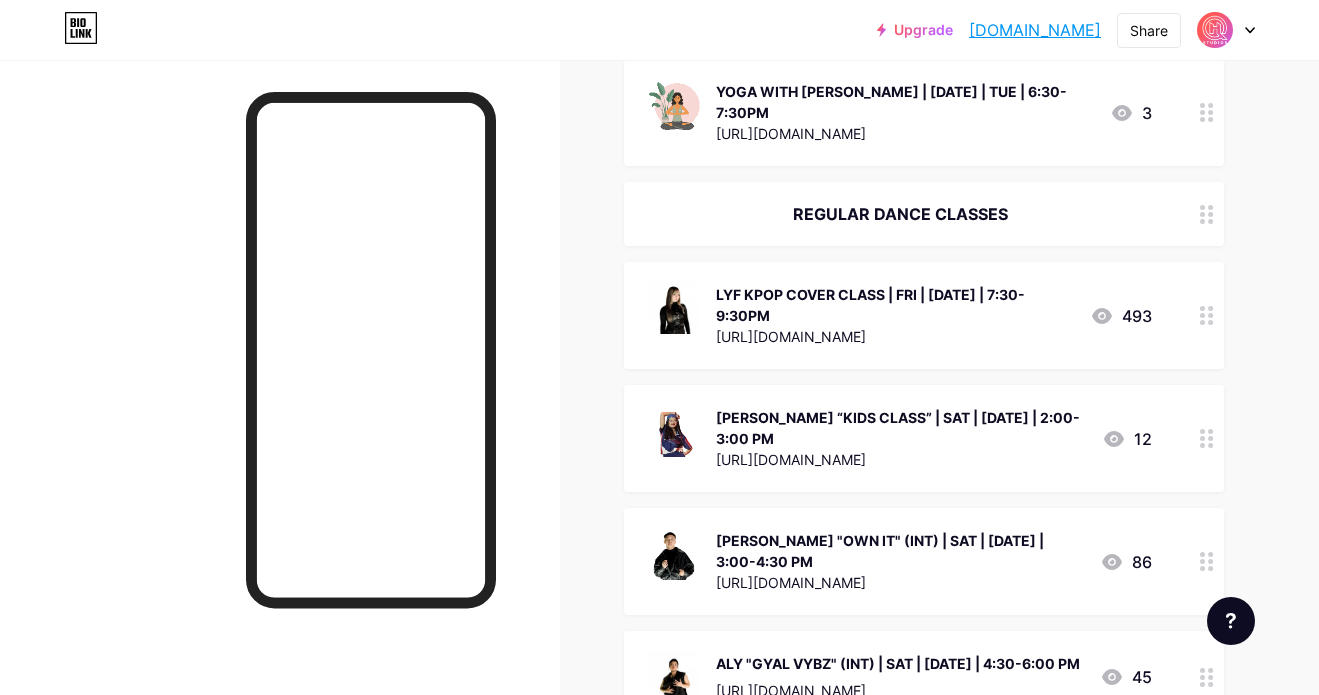 click 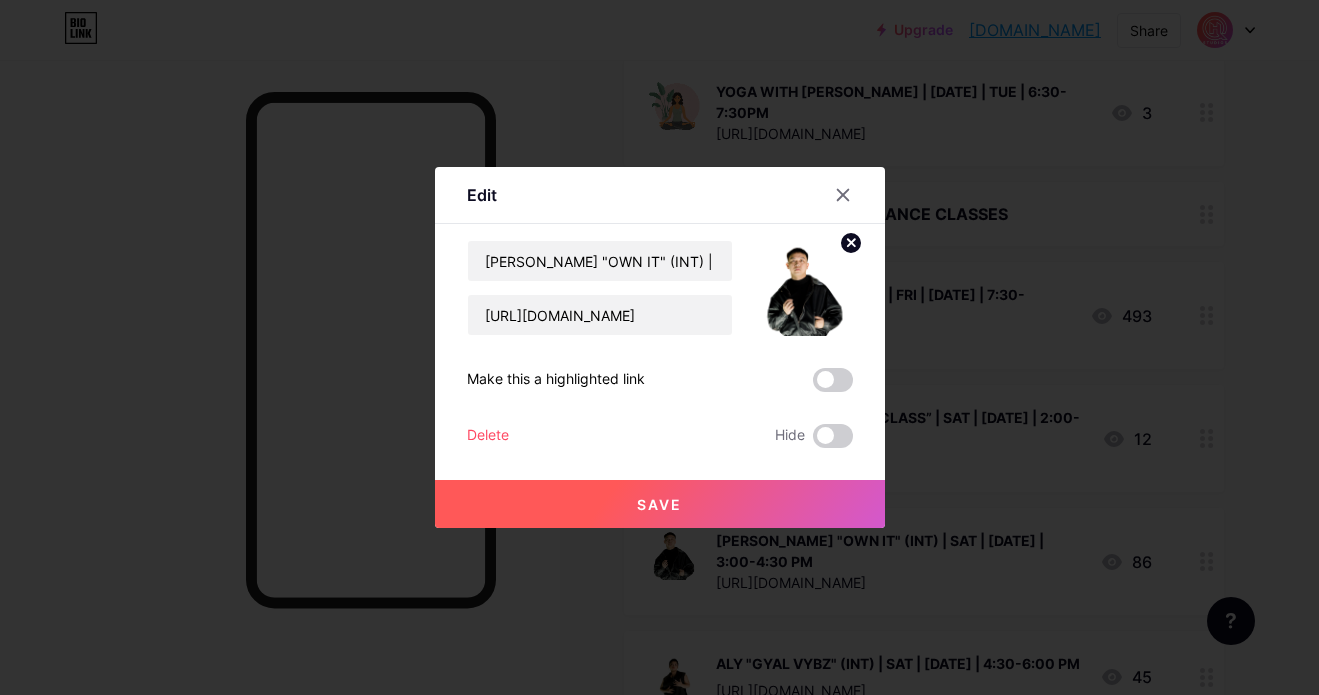 click on "Edit           Content
YouTube
Play YouTube video without leaving your page.
ADD
Vimeo
Play Vimeo video without leaving your page.
ADD
Tiktok
Grow your TikTok following
ADD
Tweet
Embed a tweet.
ADD
Reddit
Showcase your Reddit profile
ADD
Spotify
Embed Spotify to play the preview of a track.
ADD
Twitch
Play Twitch video without leaving your page.
ADD
SoundCloud" at bounding box center (660, 347) 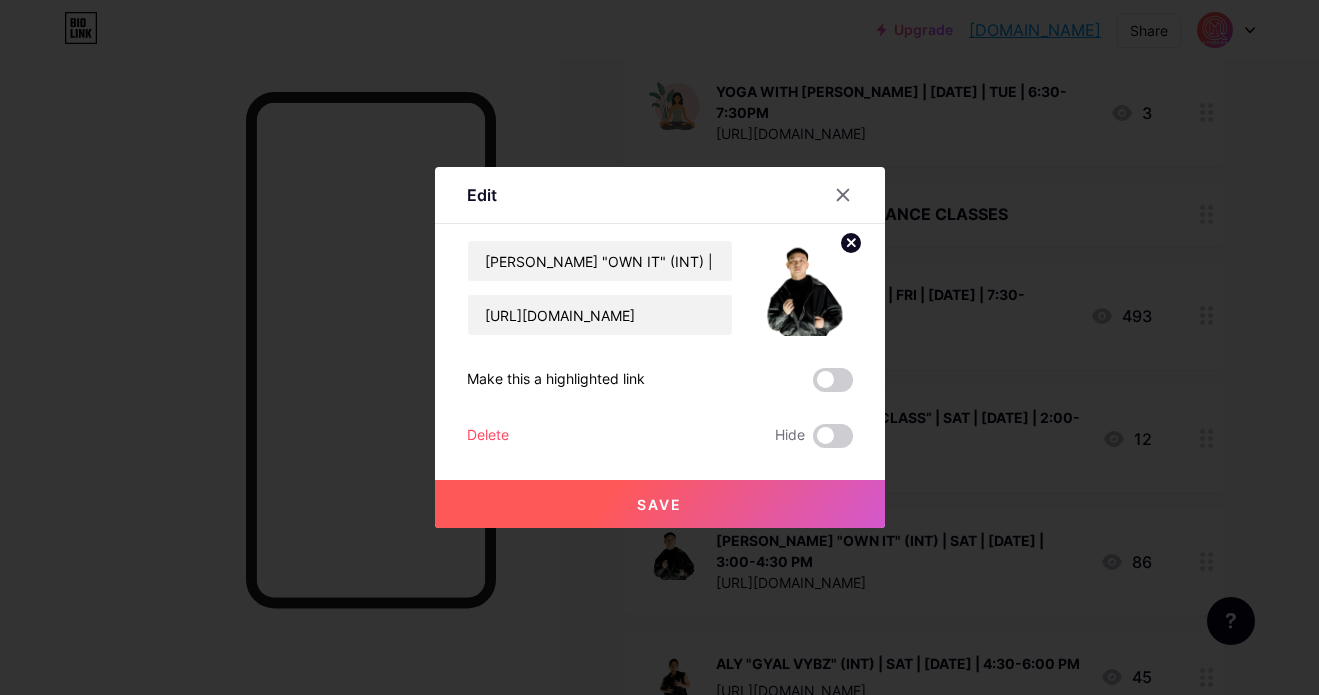 click on "Hide" at bounding box center (814, 436) 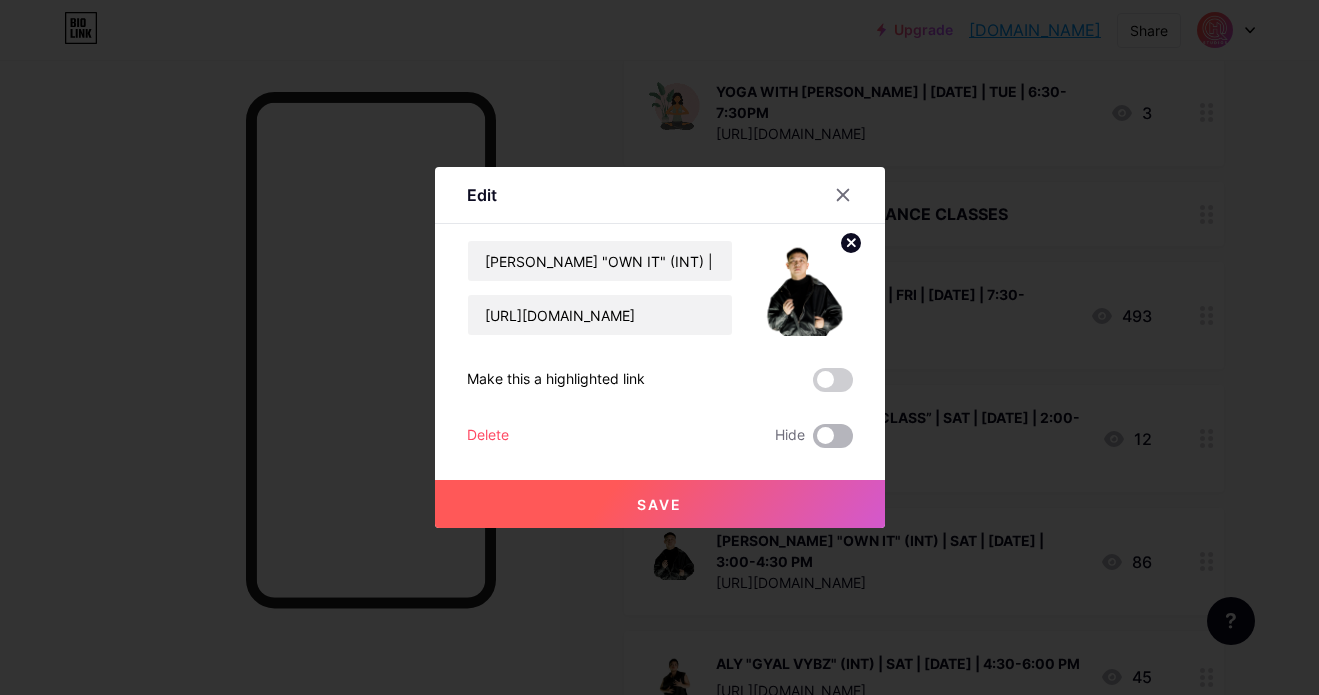 click at bounding box center (833, 436) 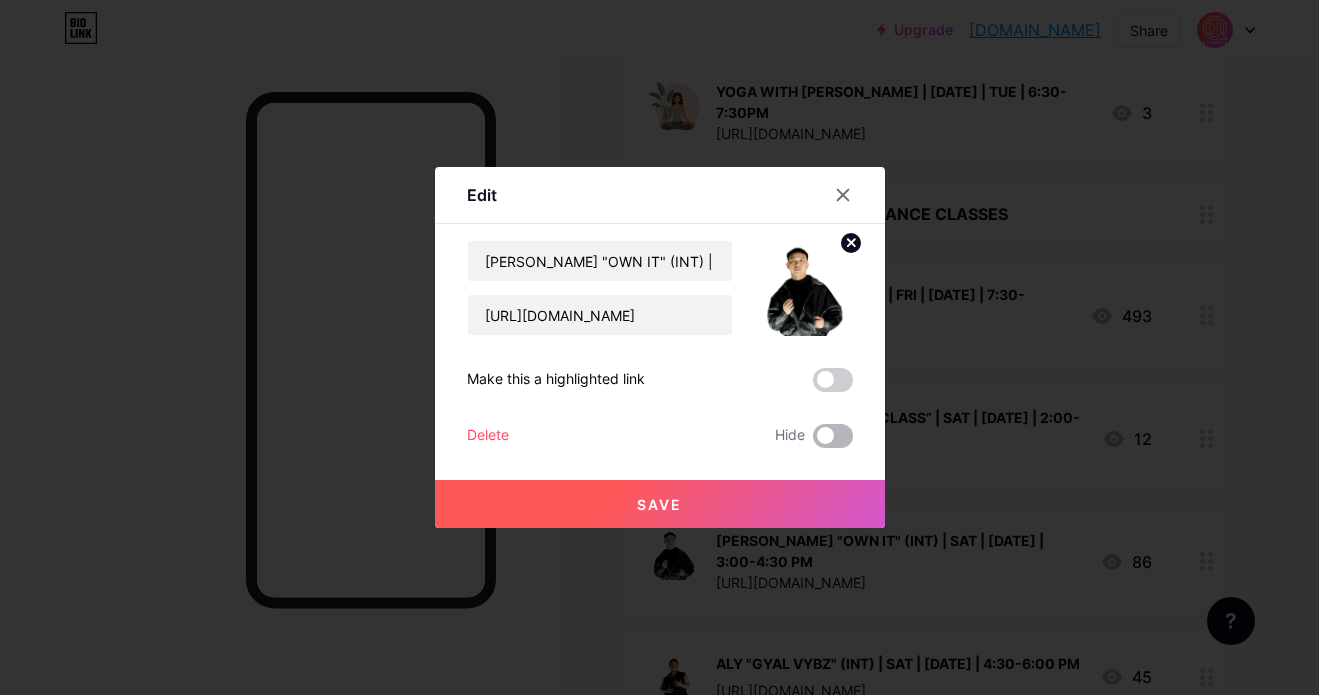 click at bounding box center (813, 441) 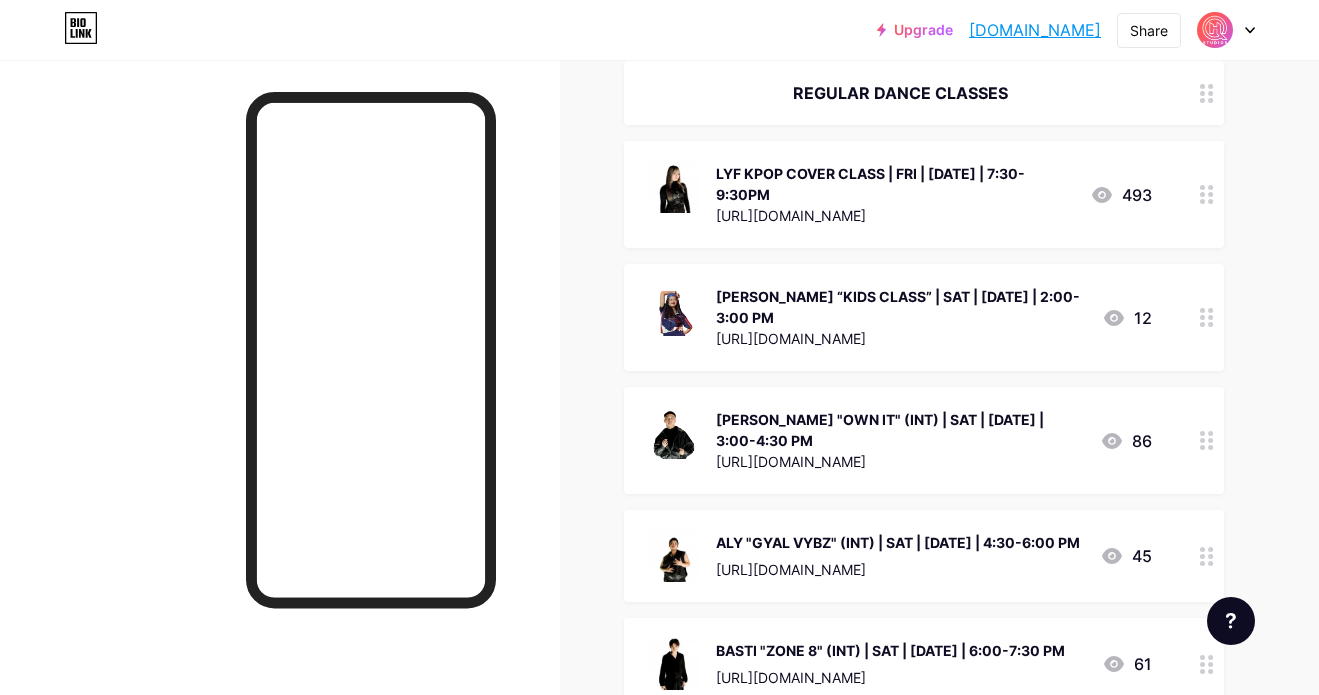 scroll, scrollTop: 2172, scrollLeft: 0, axis: vertical 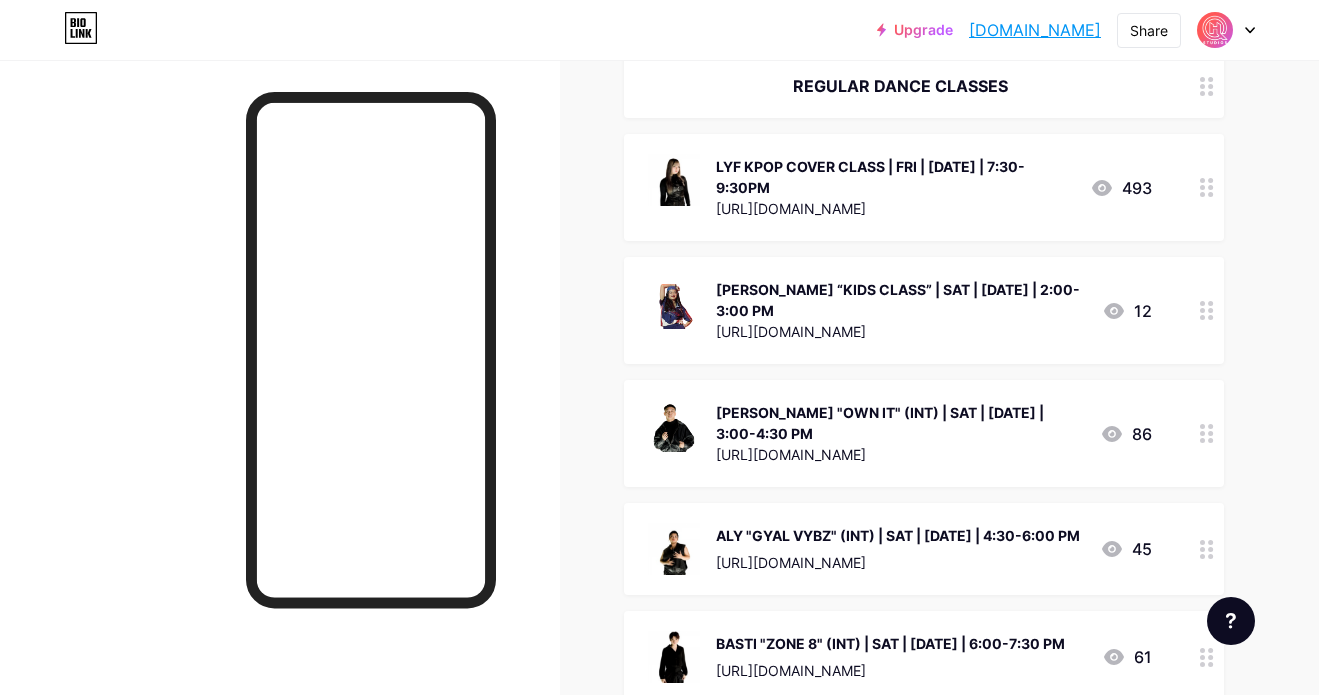 click at bounding box center (1207, 549) 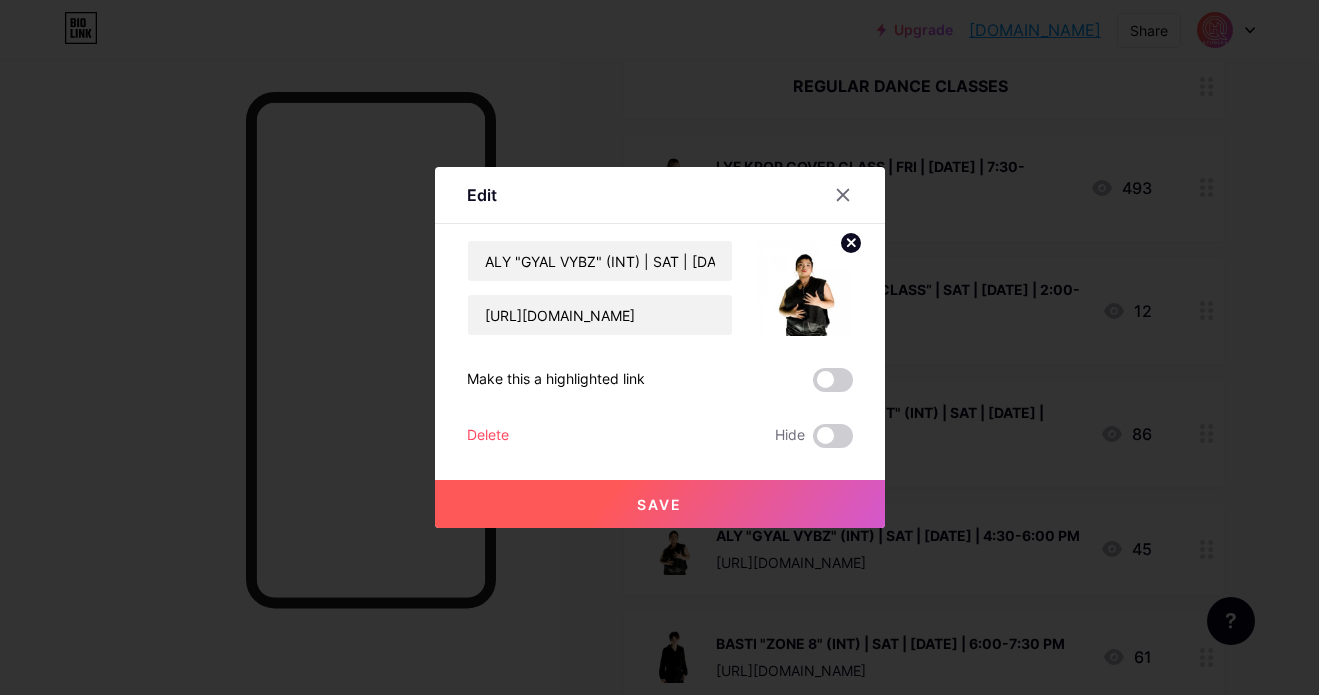 click on "Hide" at bounding box center (814, 436) 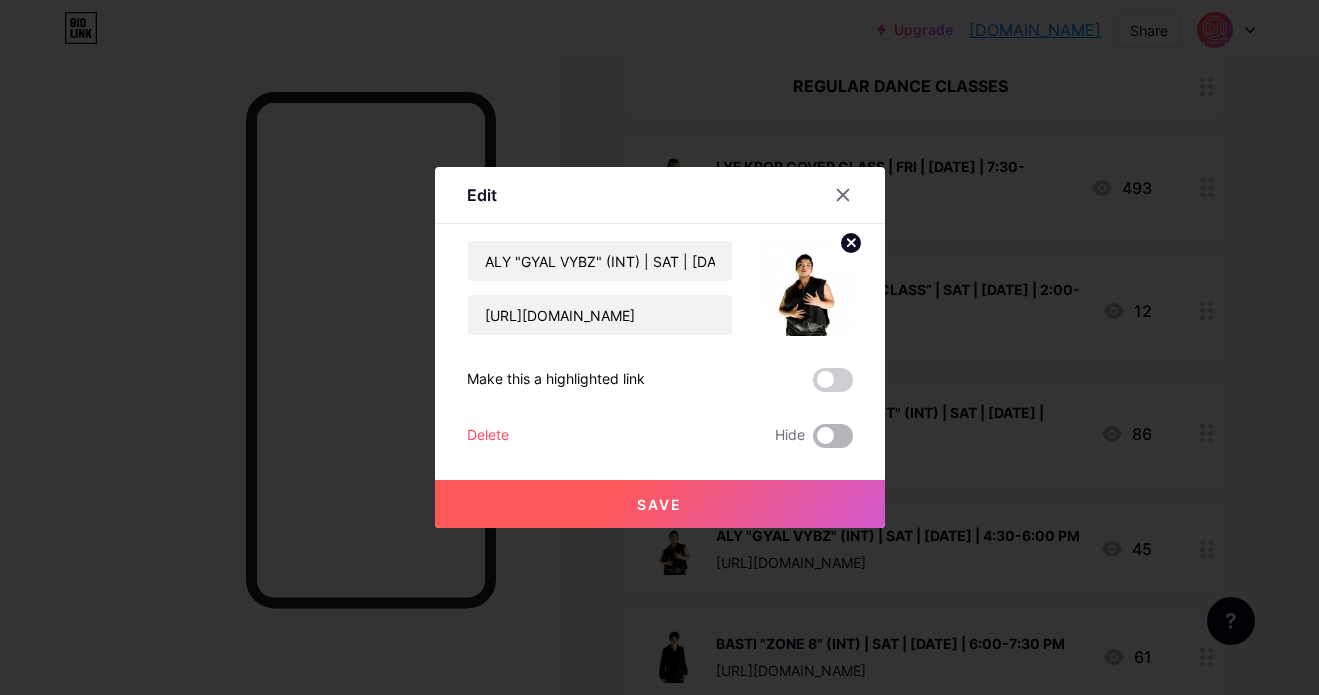 click at bounding box center [833, 436] 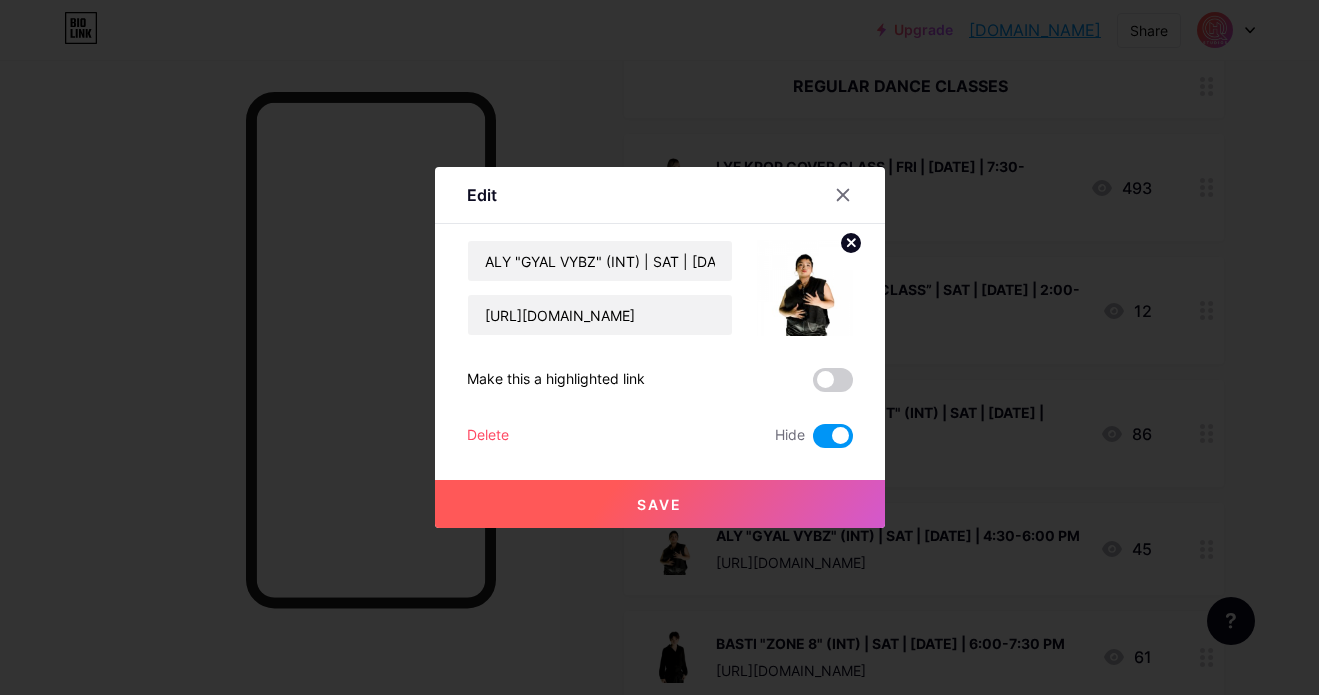 click on "Save" at bounding box center (660, 504) 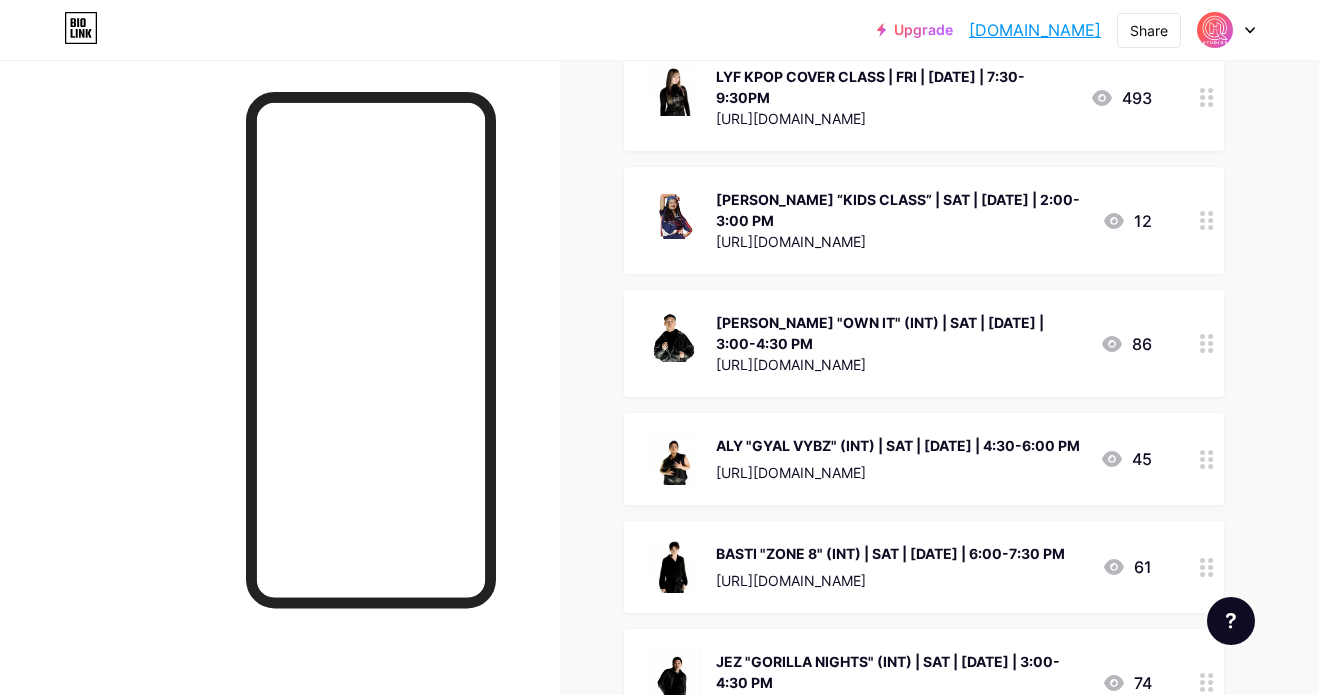 scroll, scrollTop: 2264, scrollLeft: 0, axis: vertical 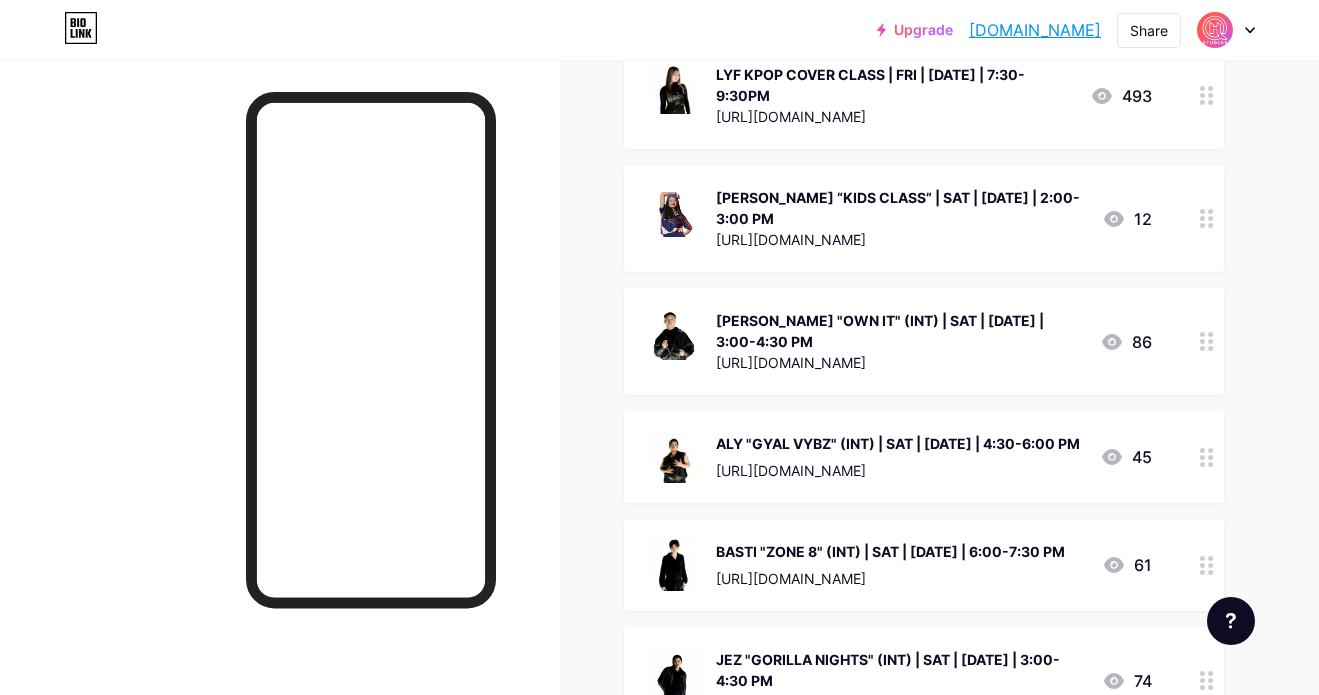 click 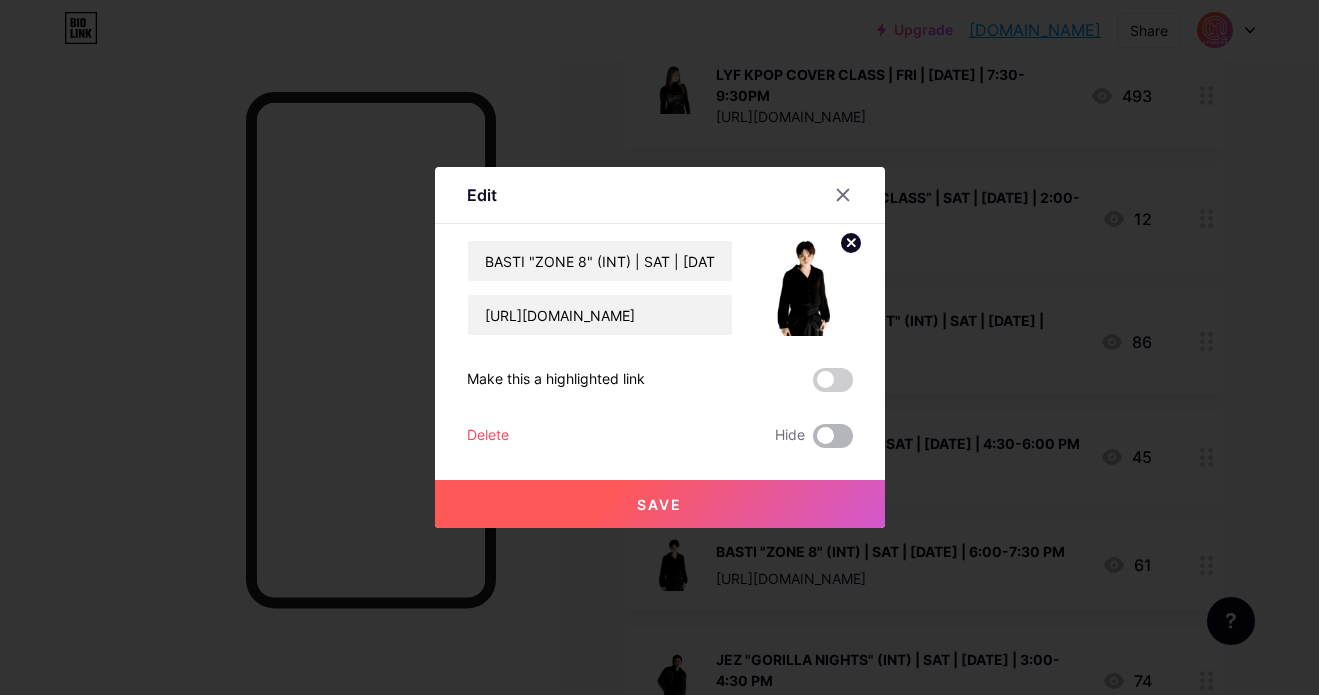 click at bounding box center [833, 436] 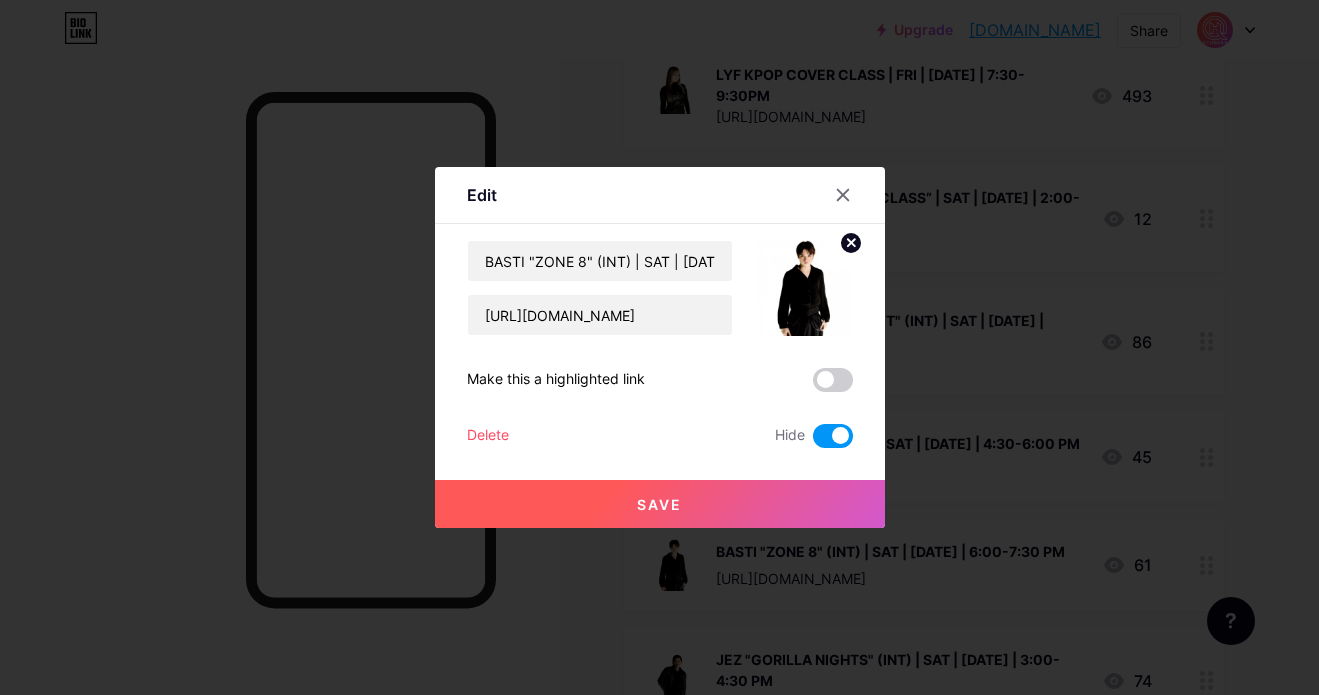 click on "Save" at bounding box center (660, 504) 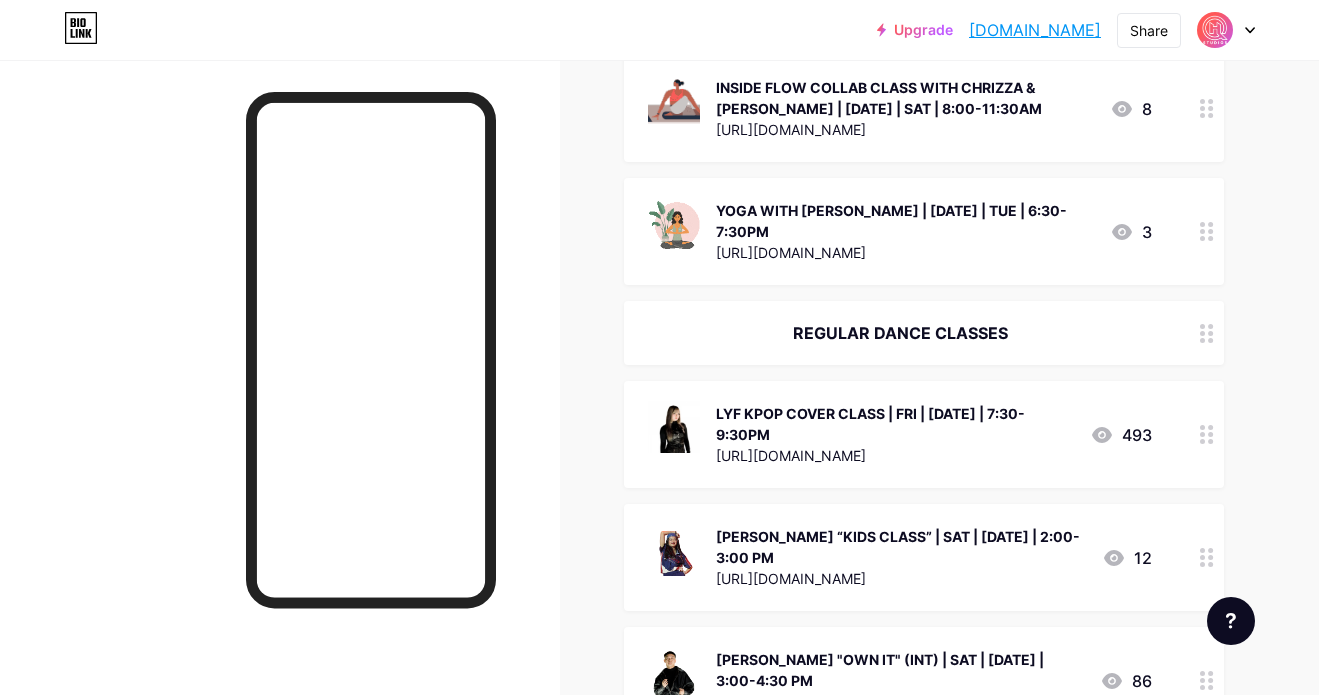 scroll, scrollTop: 1906, scrollLeft: 0, axis: vertical 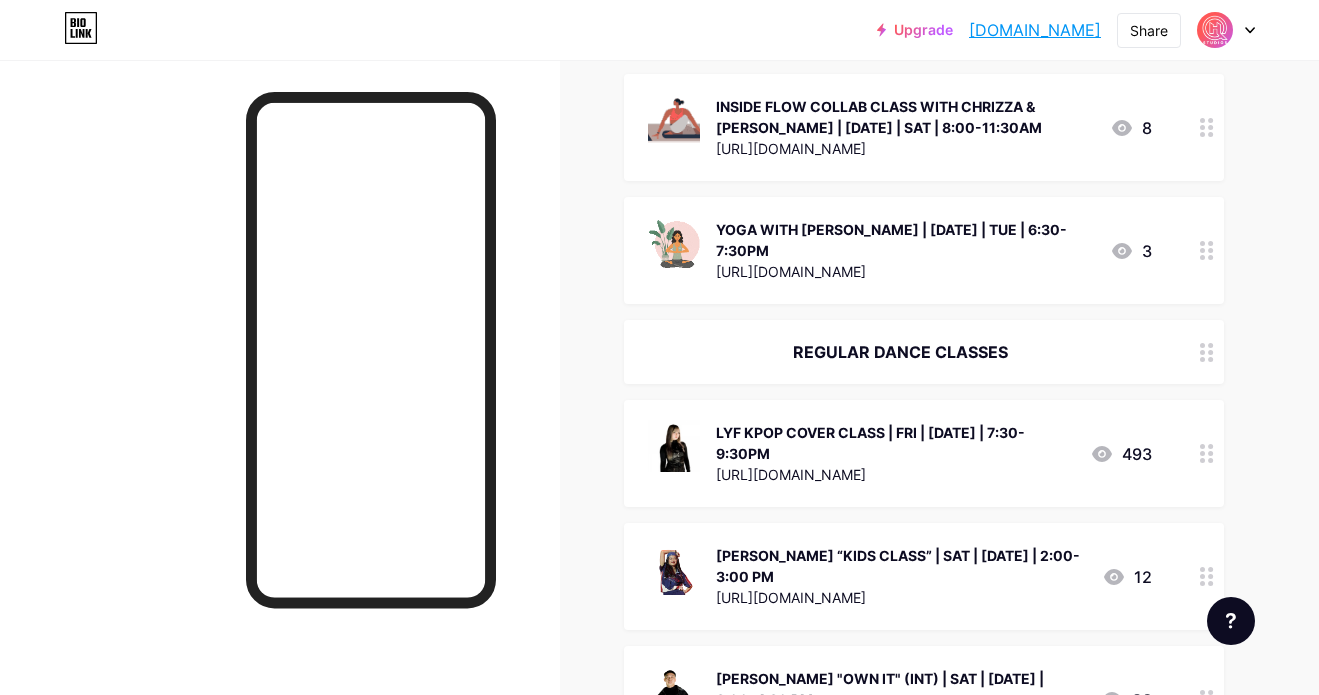 click at bounding box center [1207, 352] 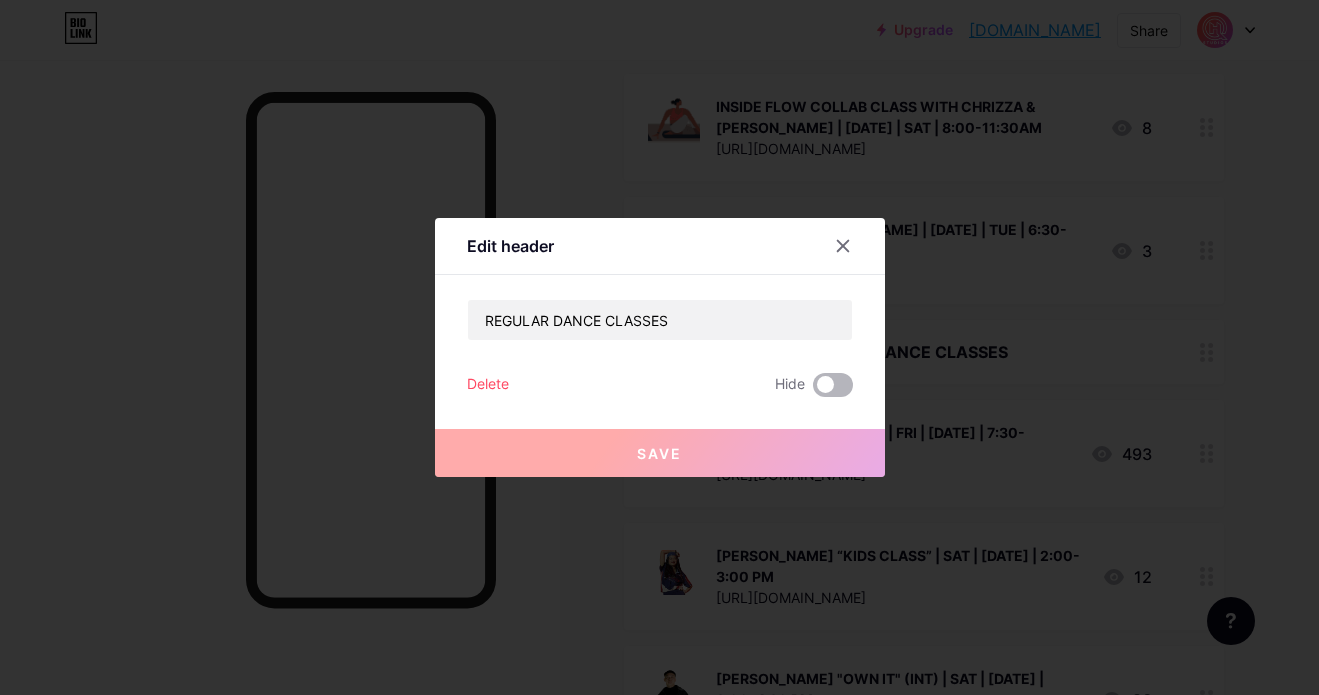 click at bounding box center [833, 385] 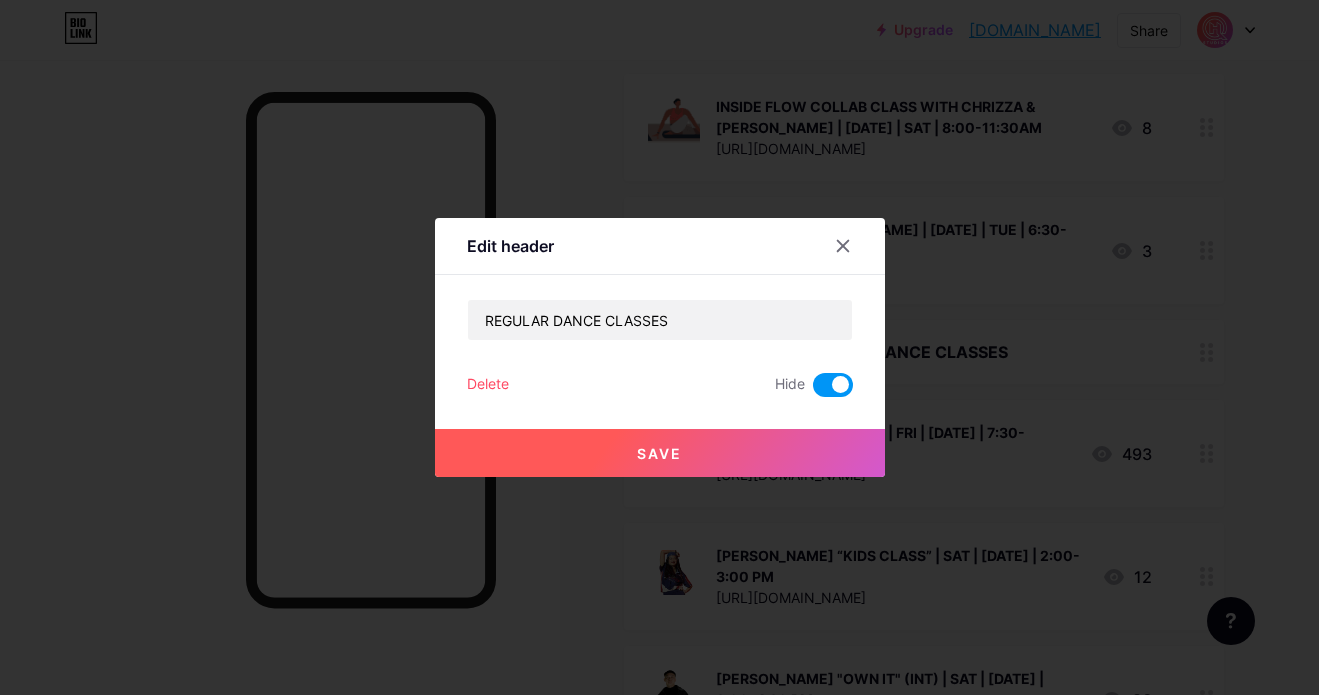 click on "Save" at bounding box center [660, 453] 